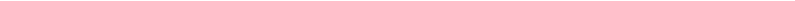 scroll, scrollTop: 0, scrollLeft: 0, axis: both 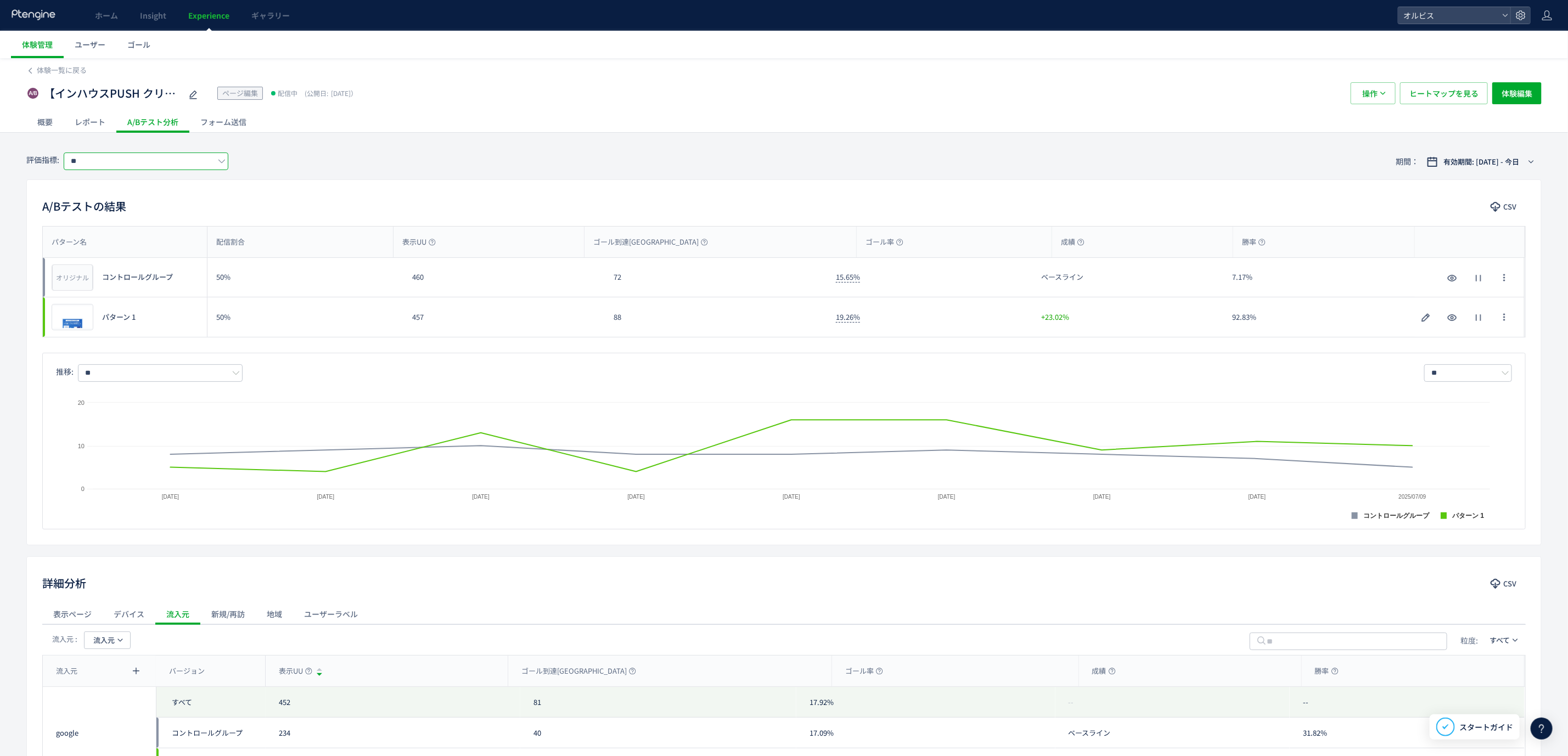 click on "**" 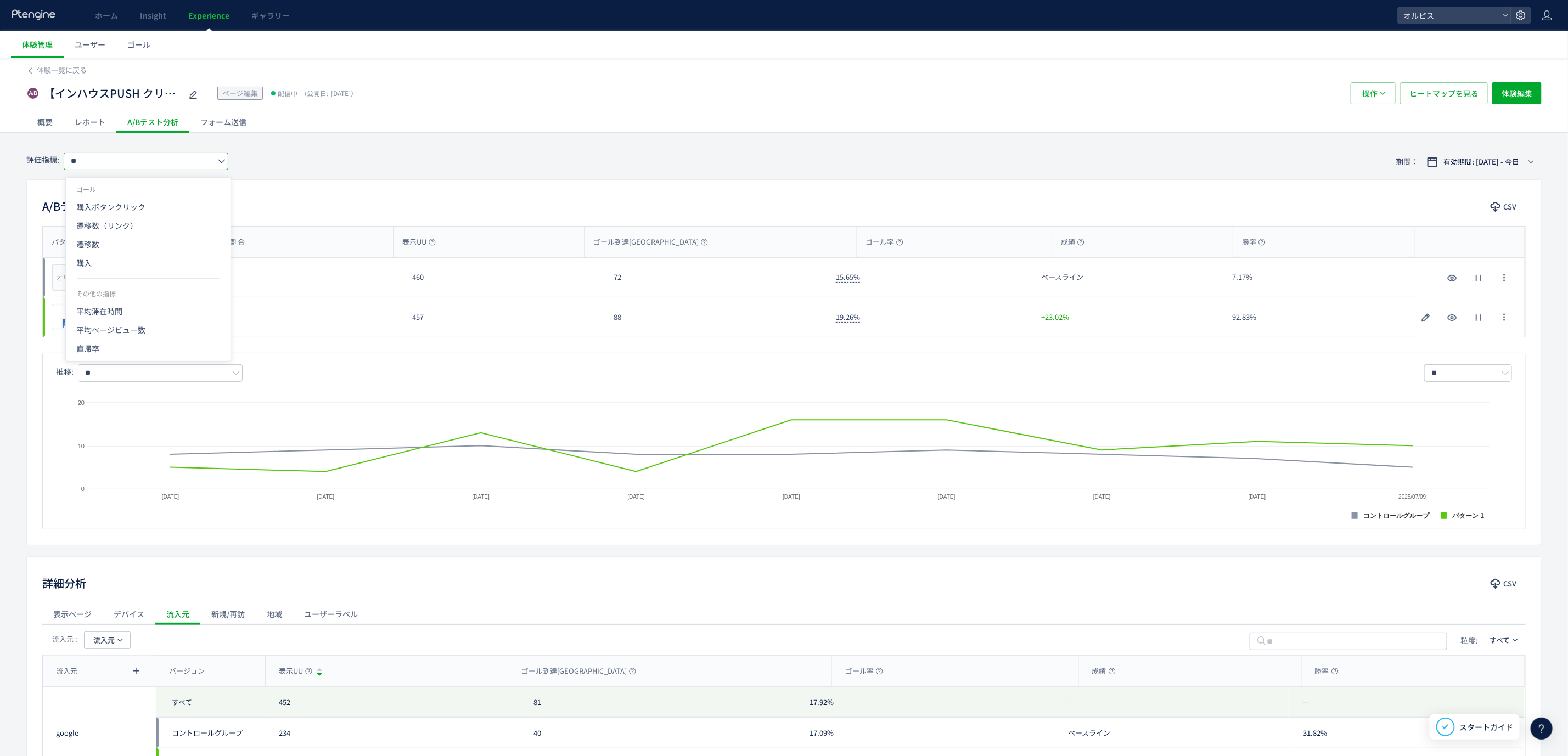 click on "評価指標:  ** 期間： 有効期間: [DATE] - 今日" at bounding box center (784, 161) 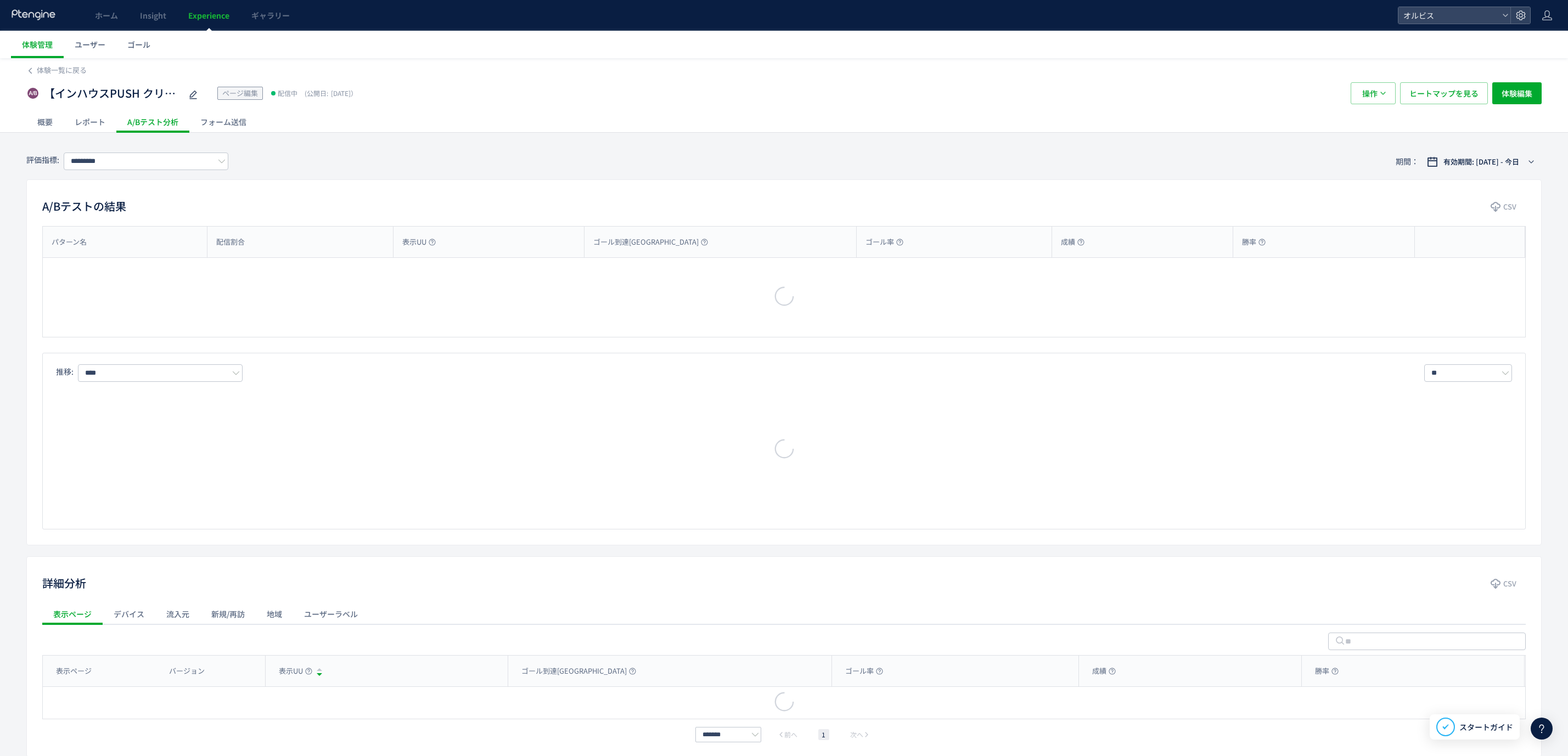 scroll, scrollTop: 0, scrollLeft: 0, axis: both 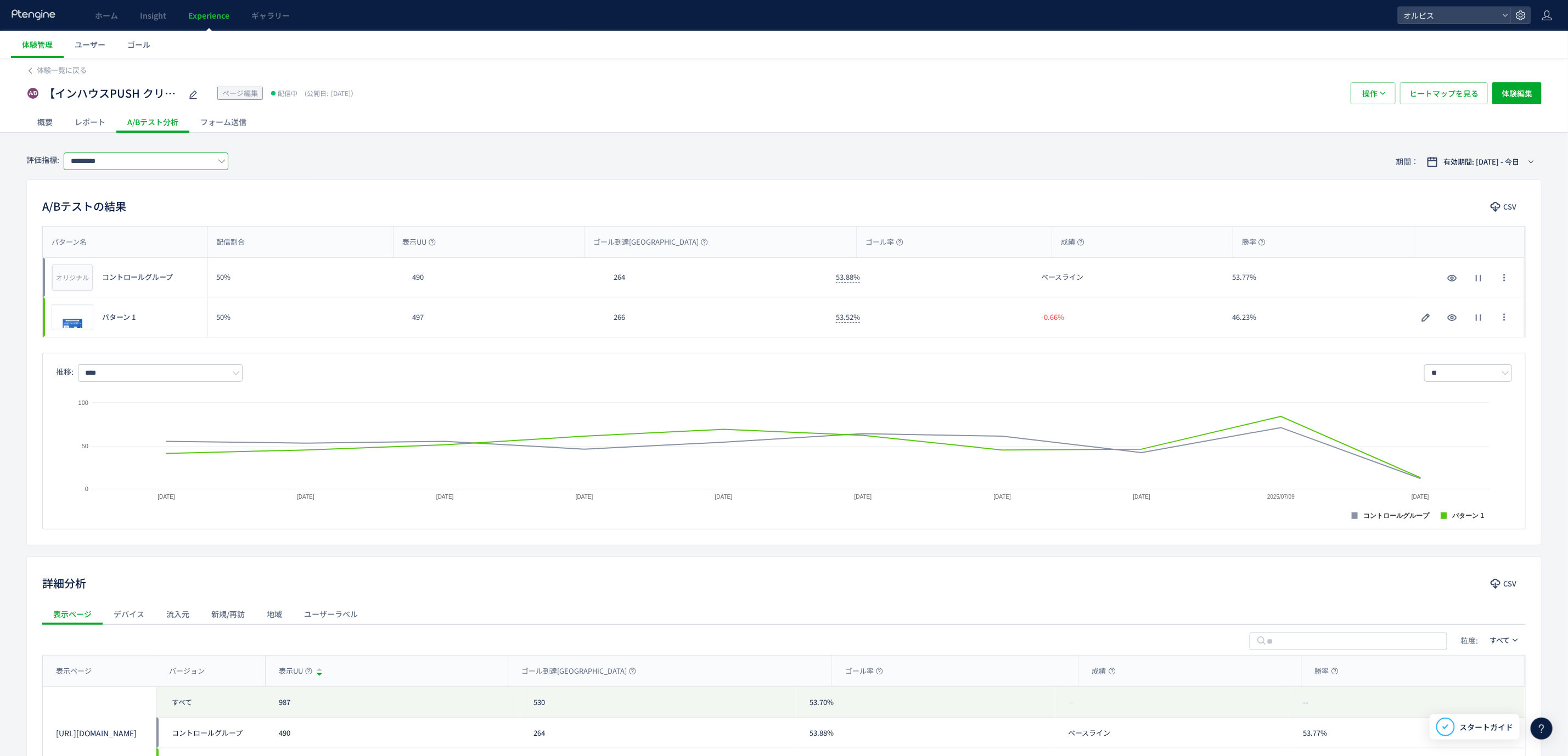 click on "*********" 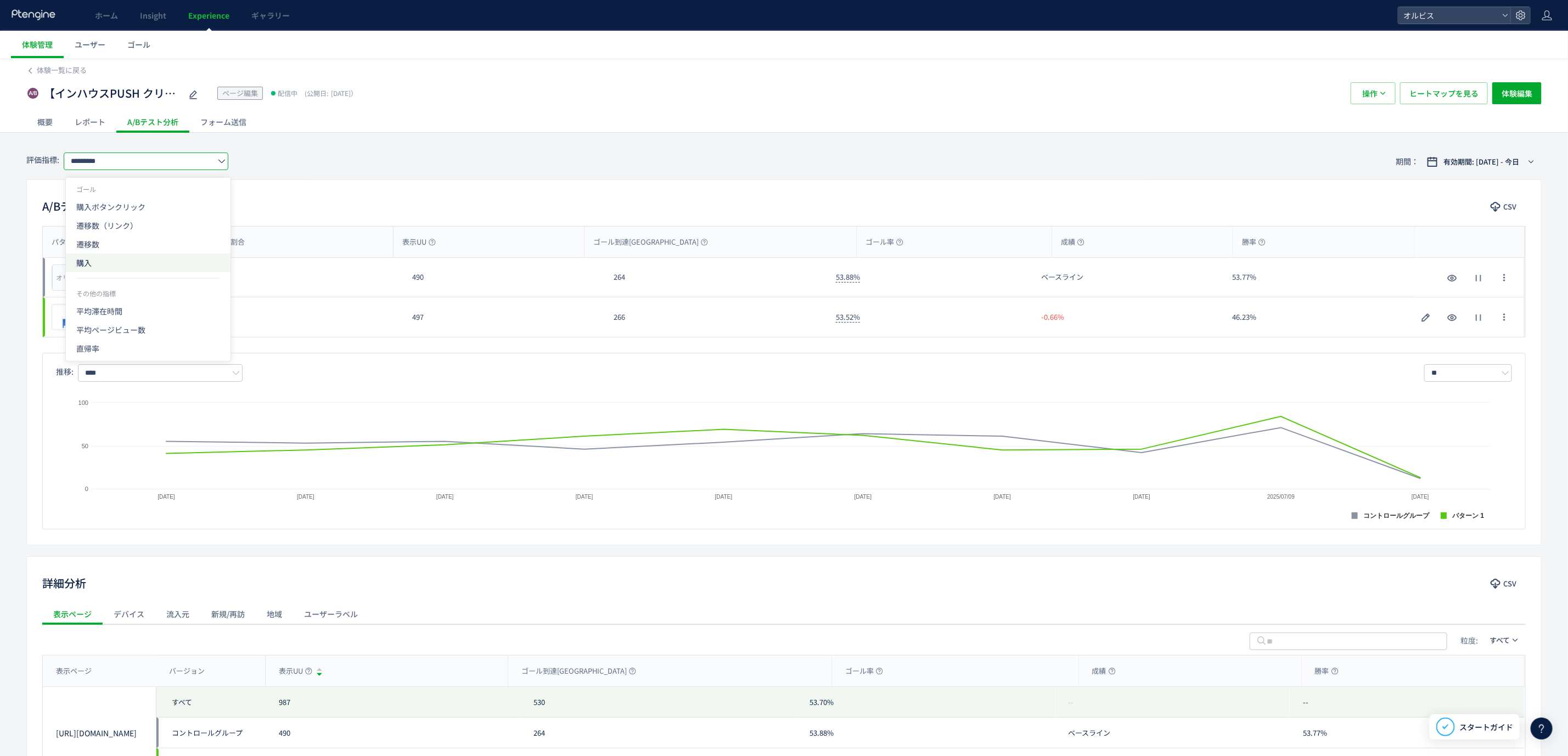 click on "購入" 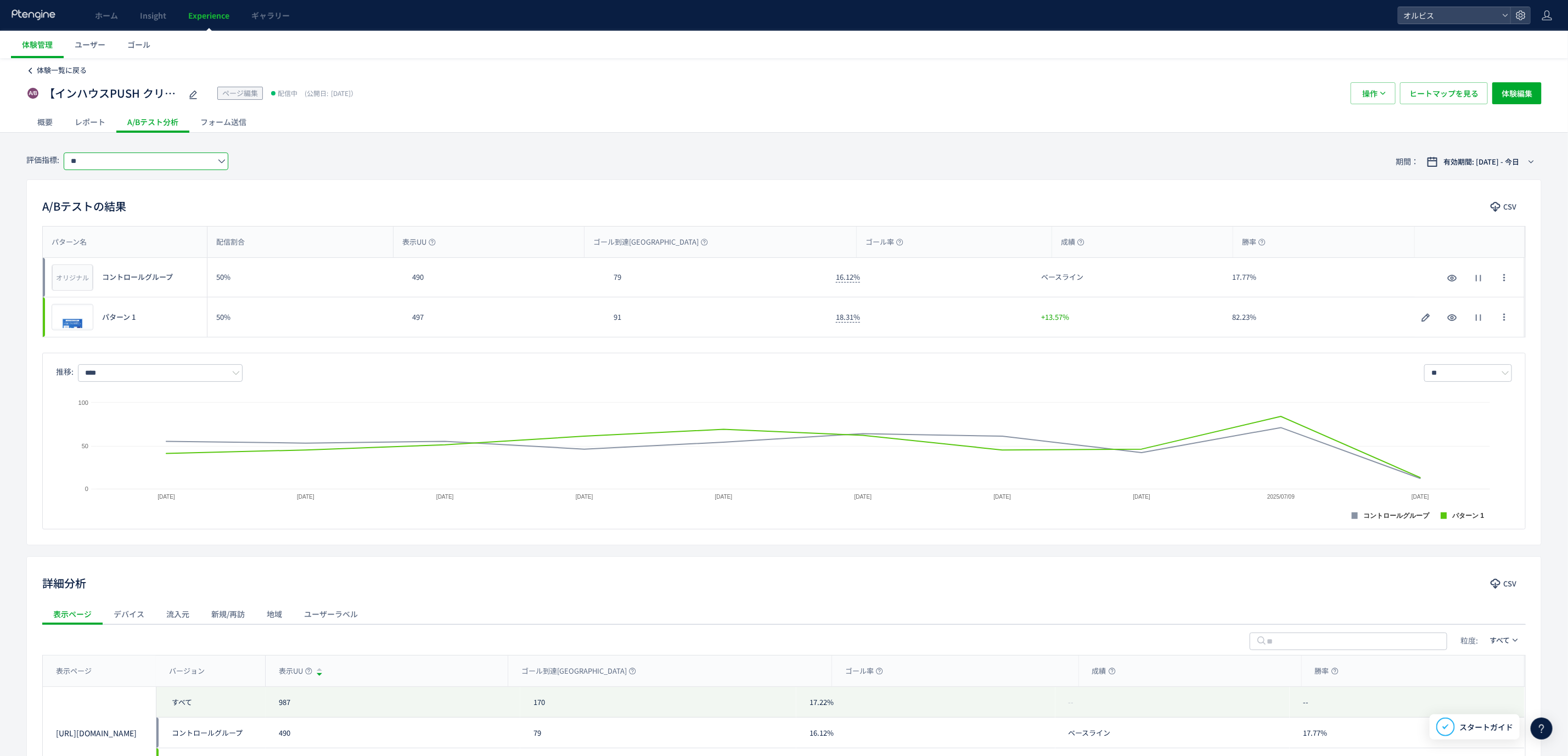 click on "体験一覧に戻る" 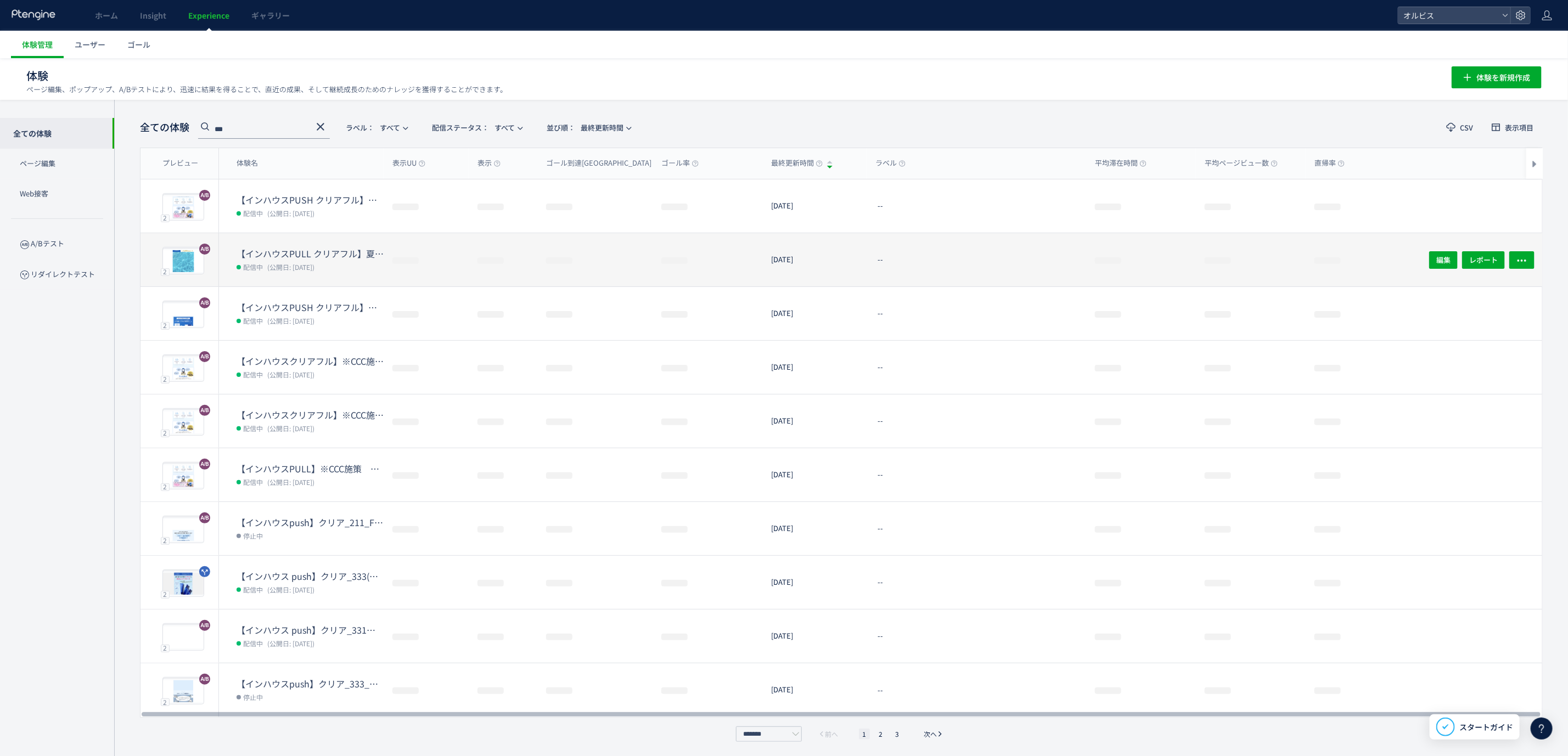 click 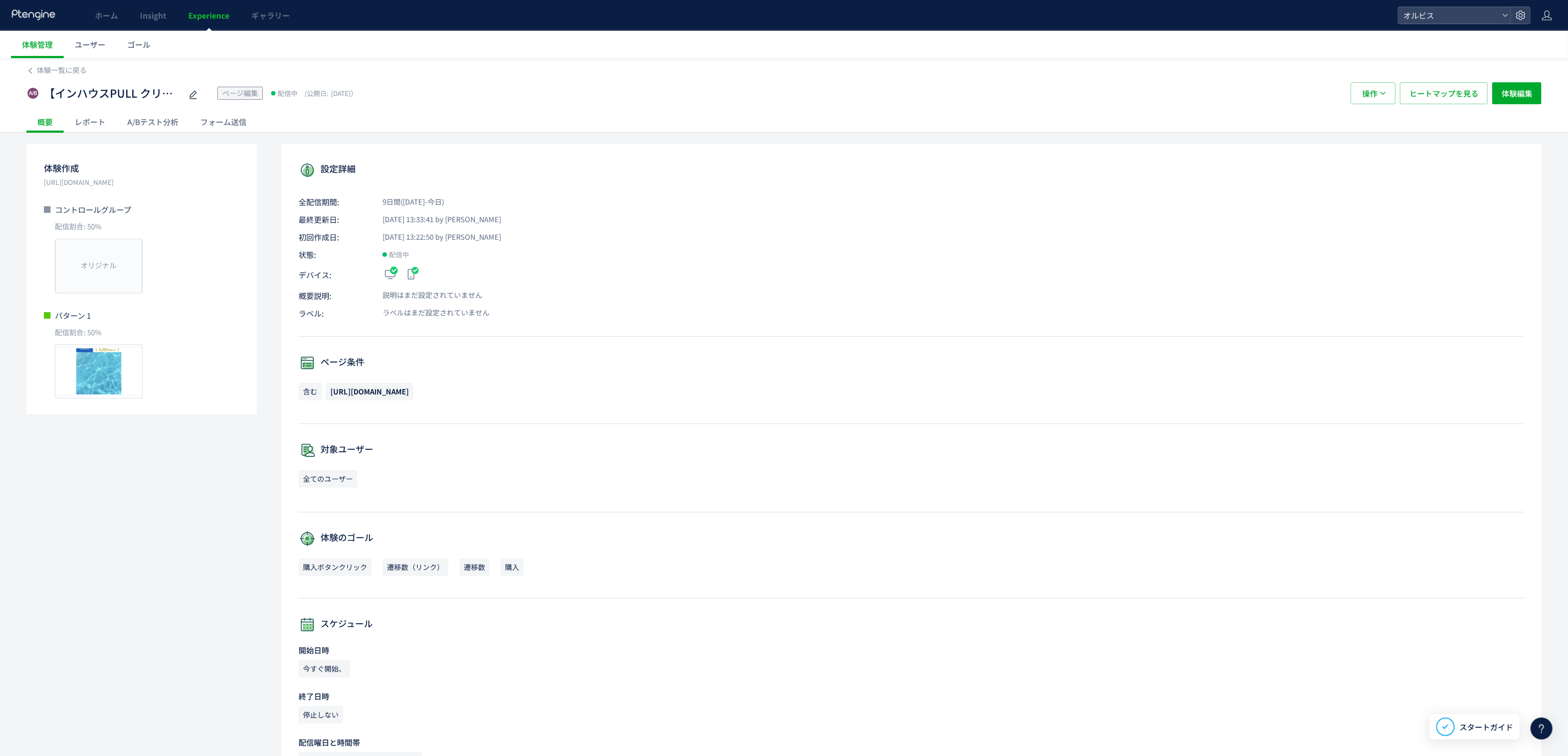 click on "A/Bテスト分析" 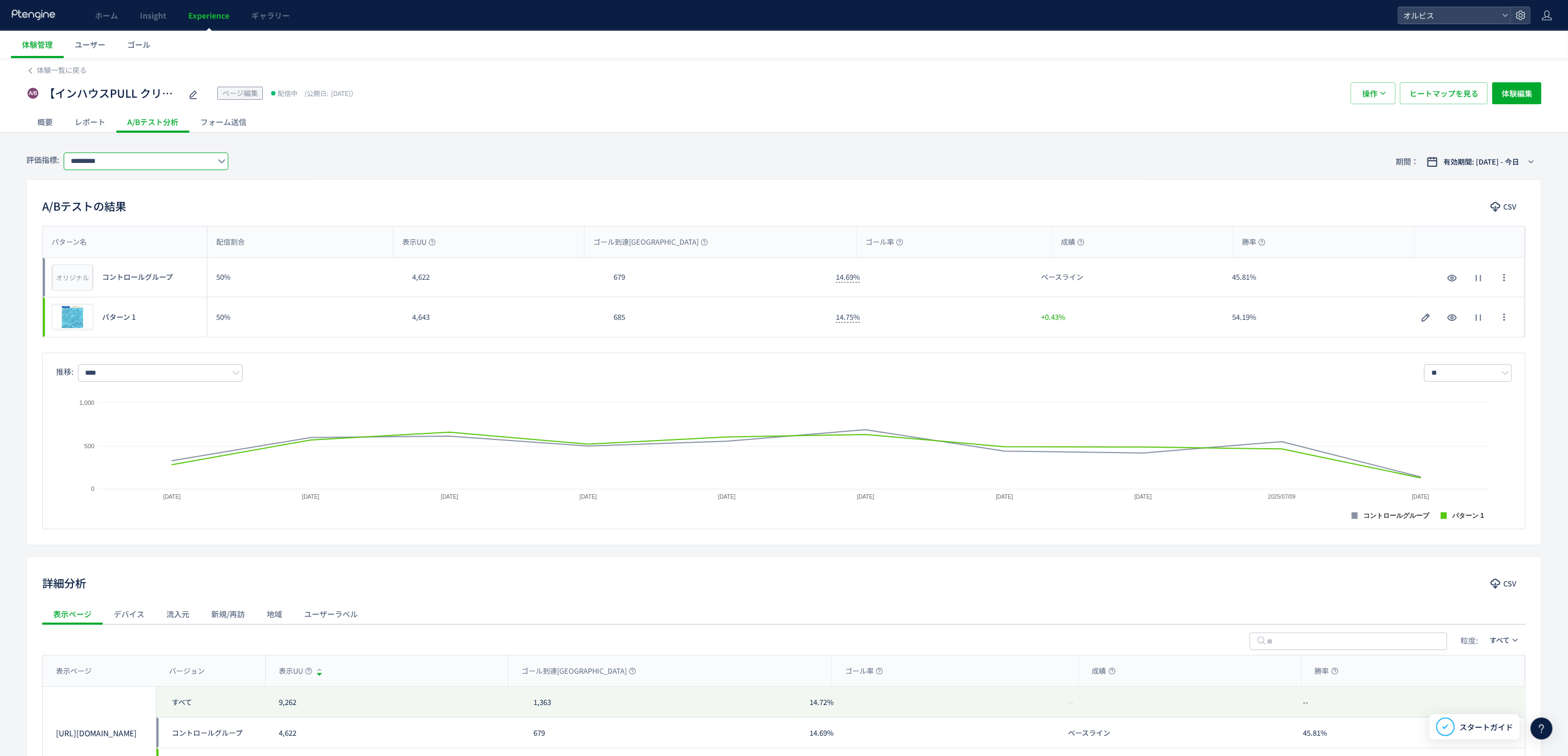 click on "*********" 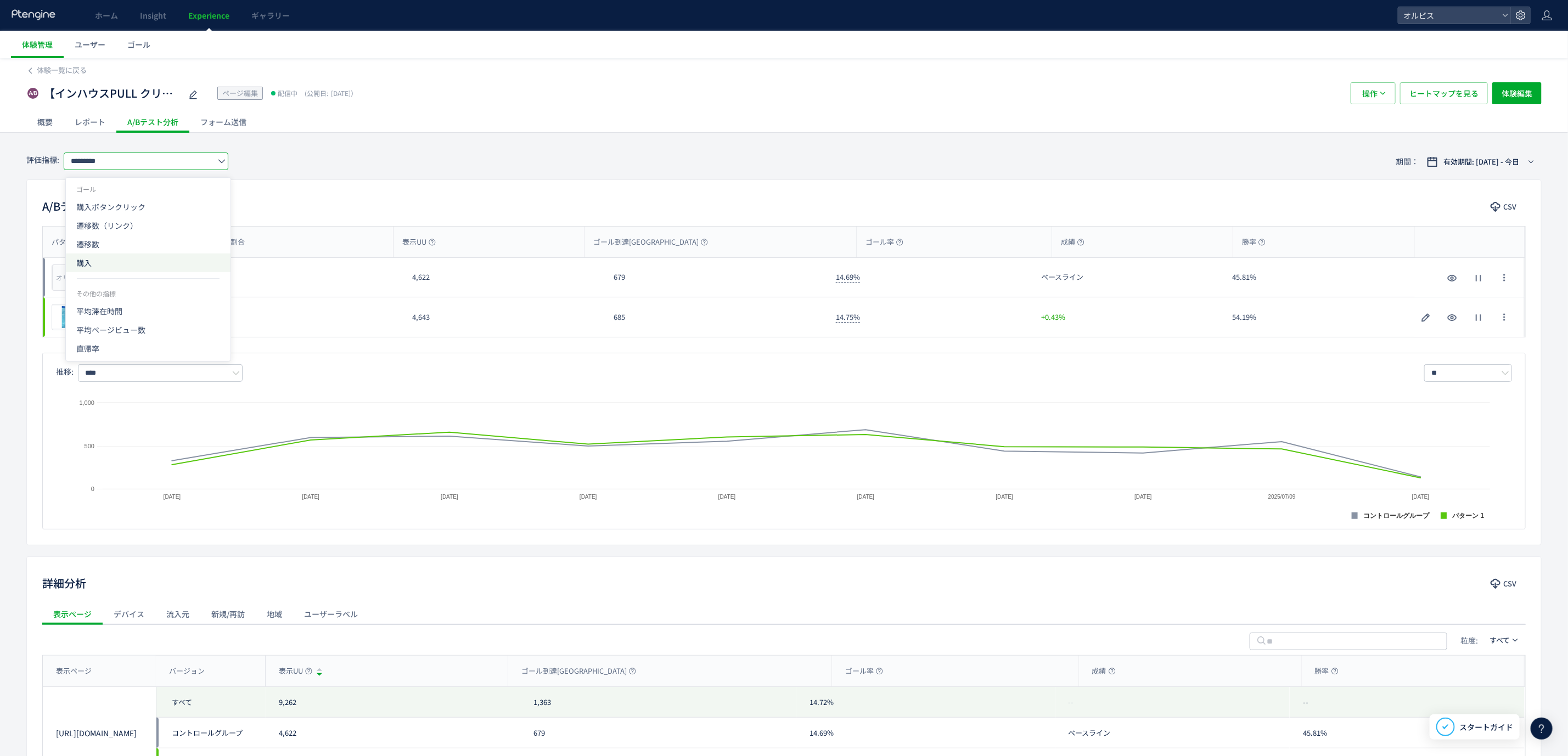 click on "購入" 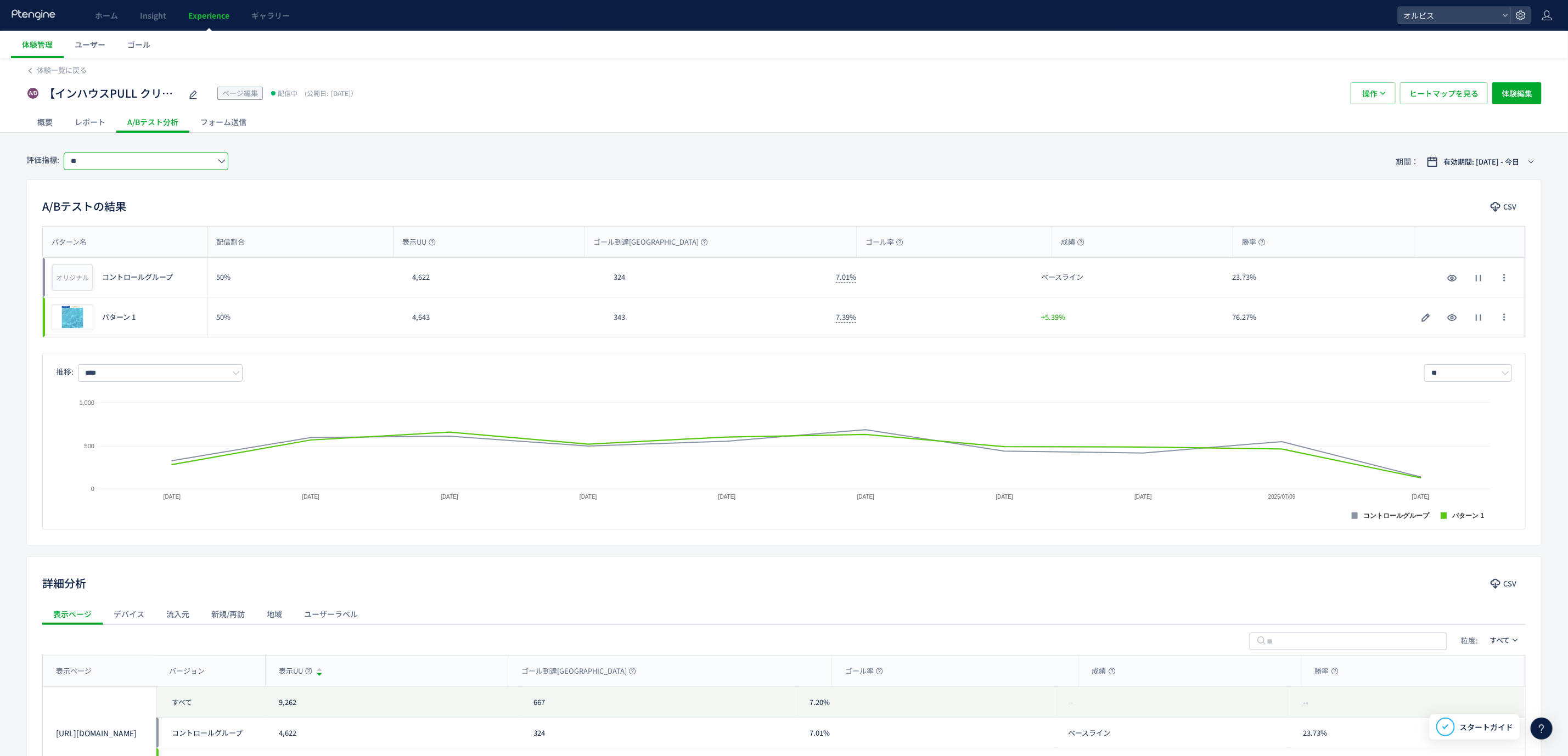 scroll, scrollTop: 120, scrollLeft: 0, axis: vertical 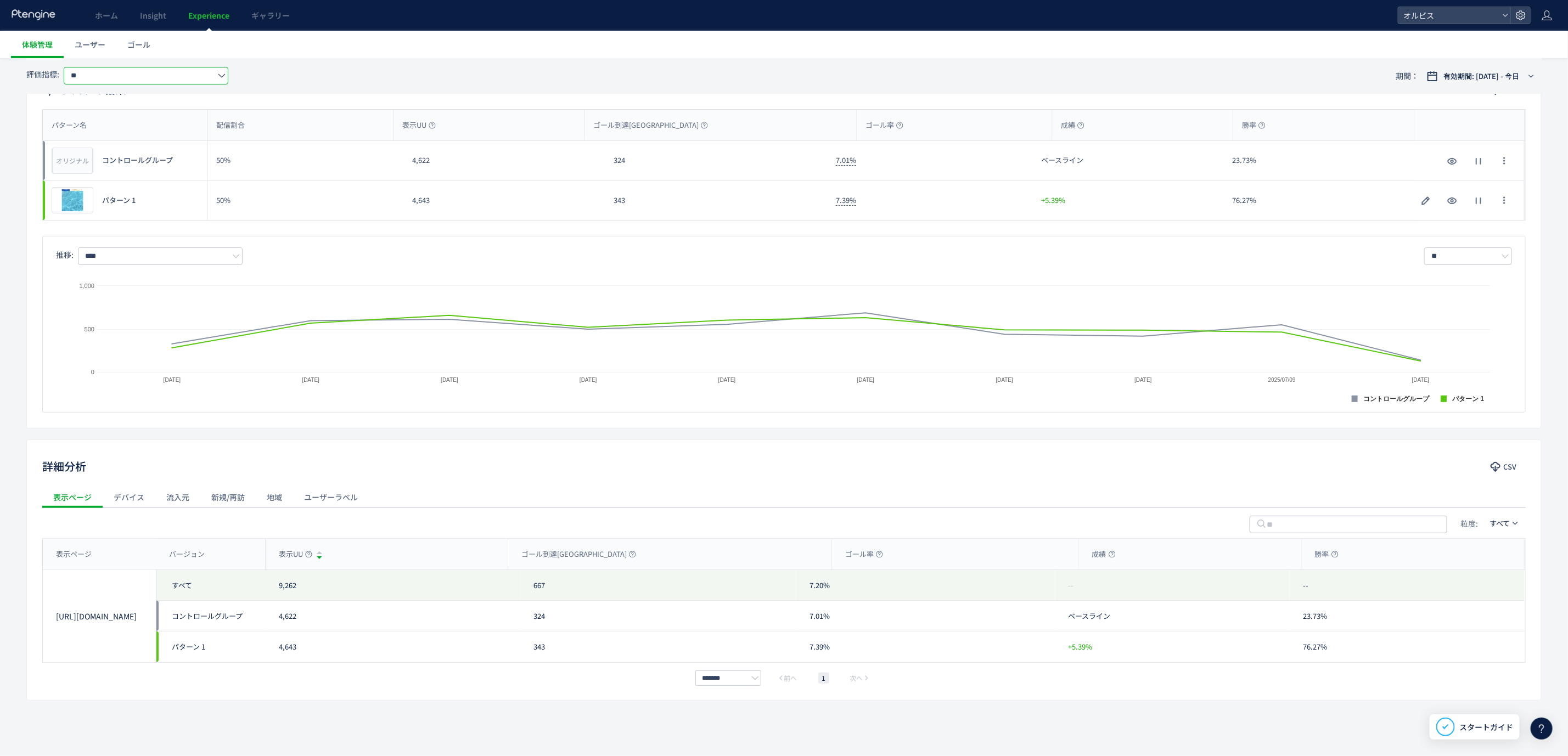 click on "流入元" 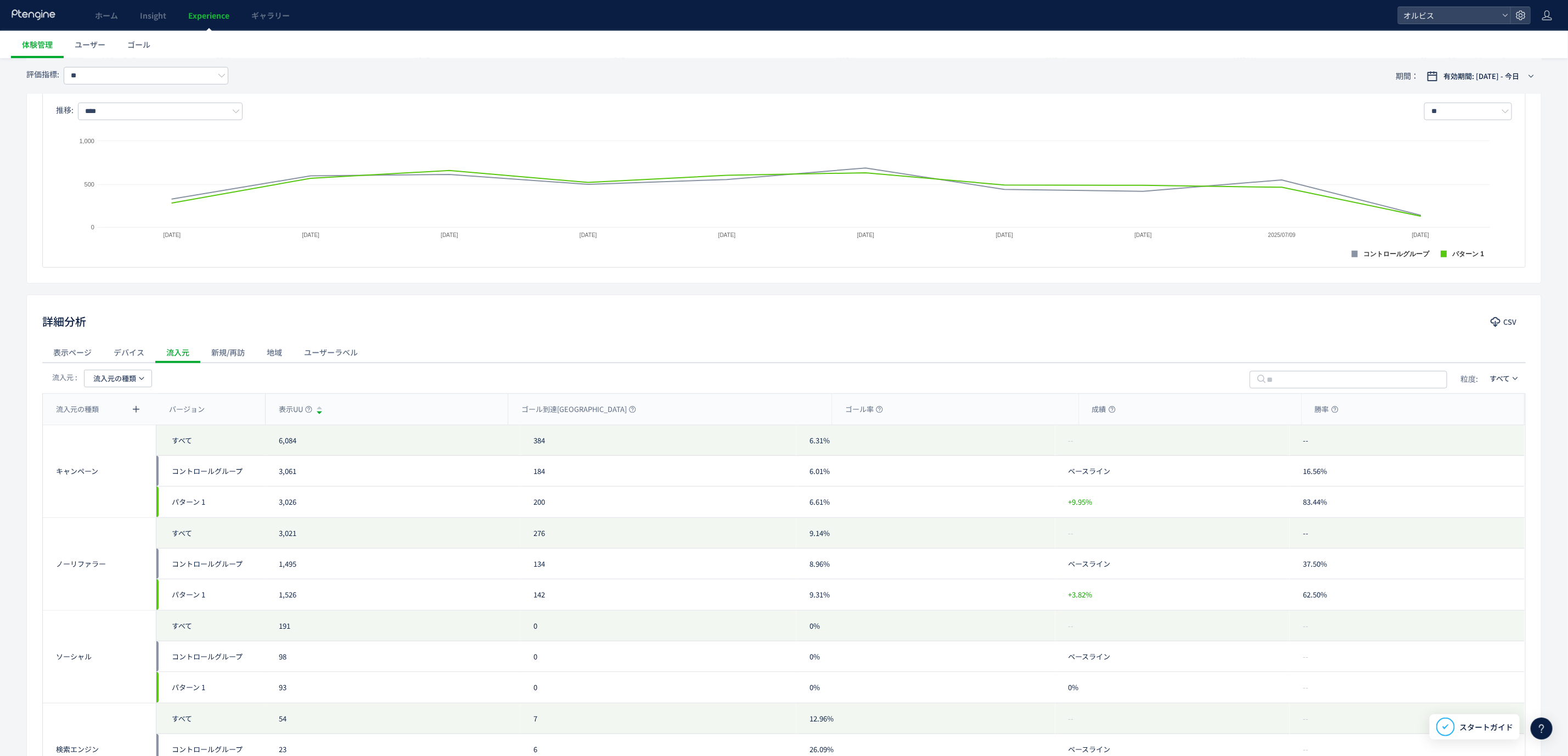 scroll, scrollTop: 264, scrollLeft: 0, axis: vertical 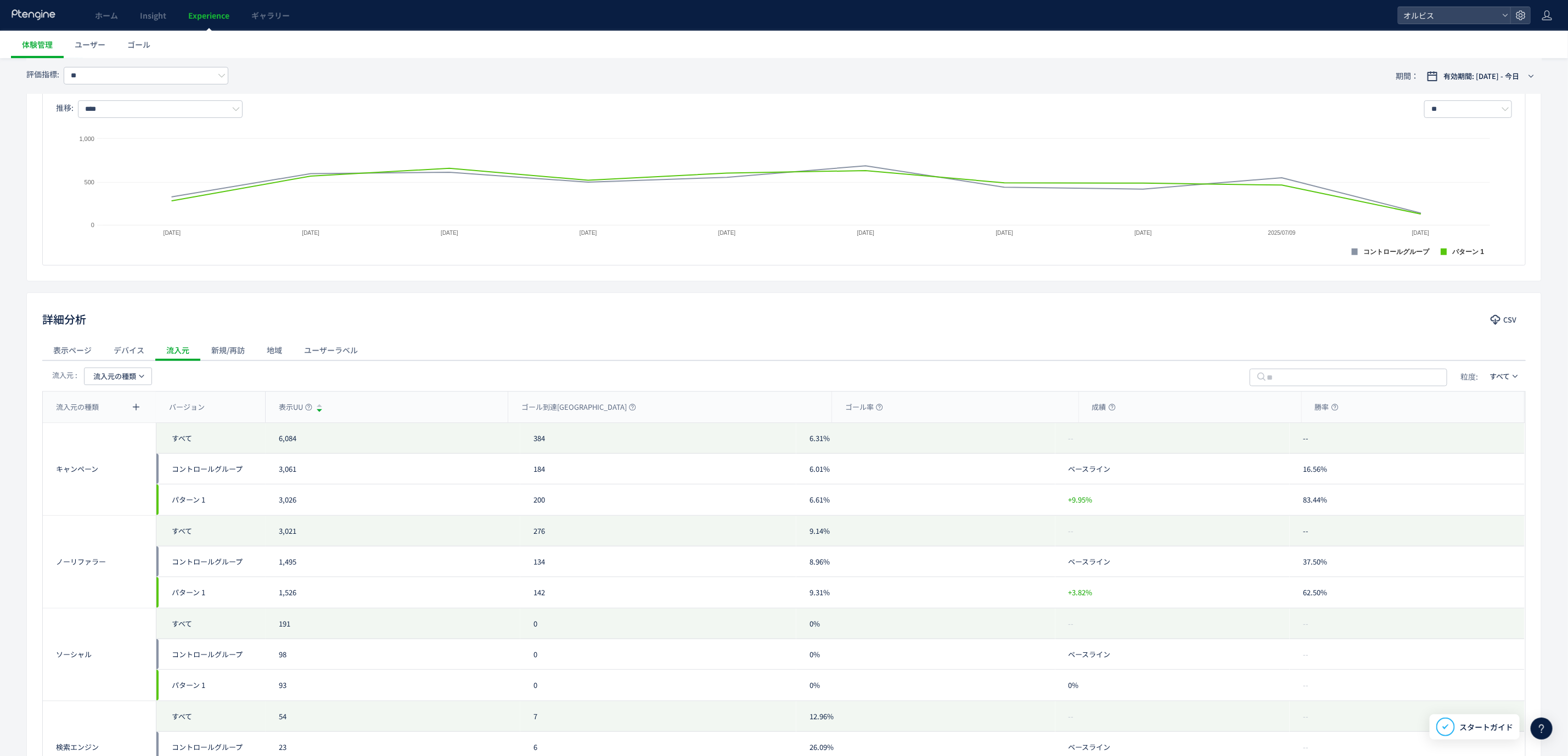 click on "流入元の種類" at bounding box center (115, 376) 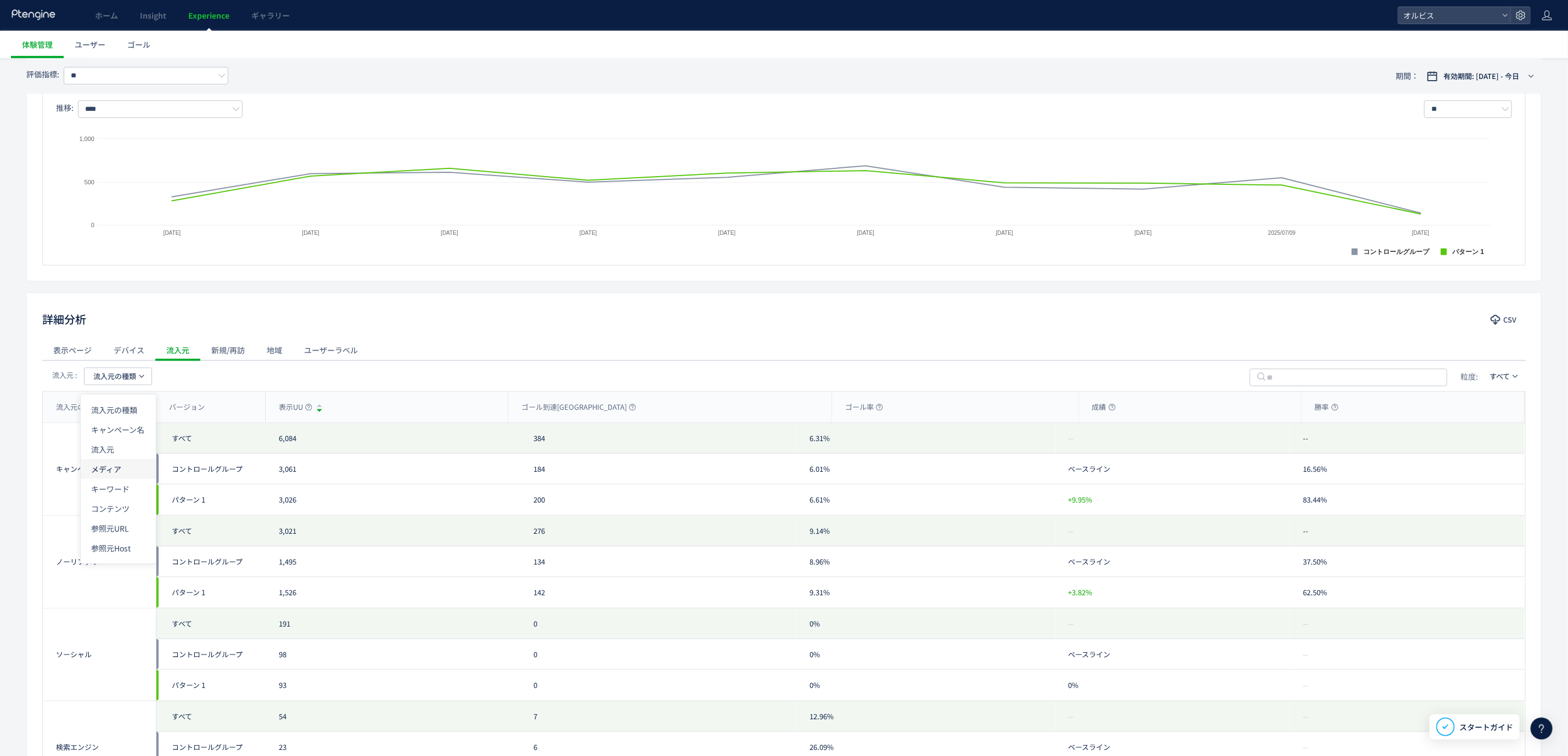 click on "メディア" 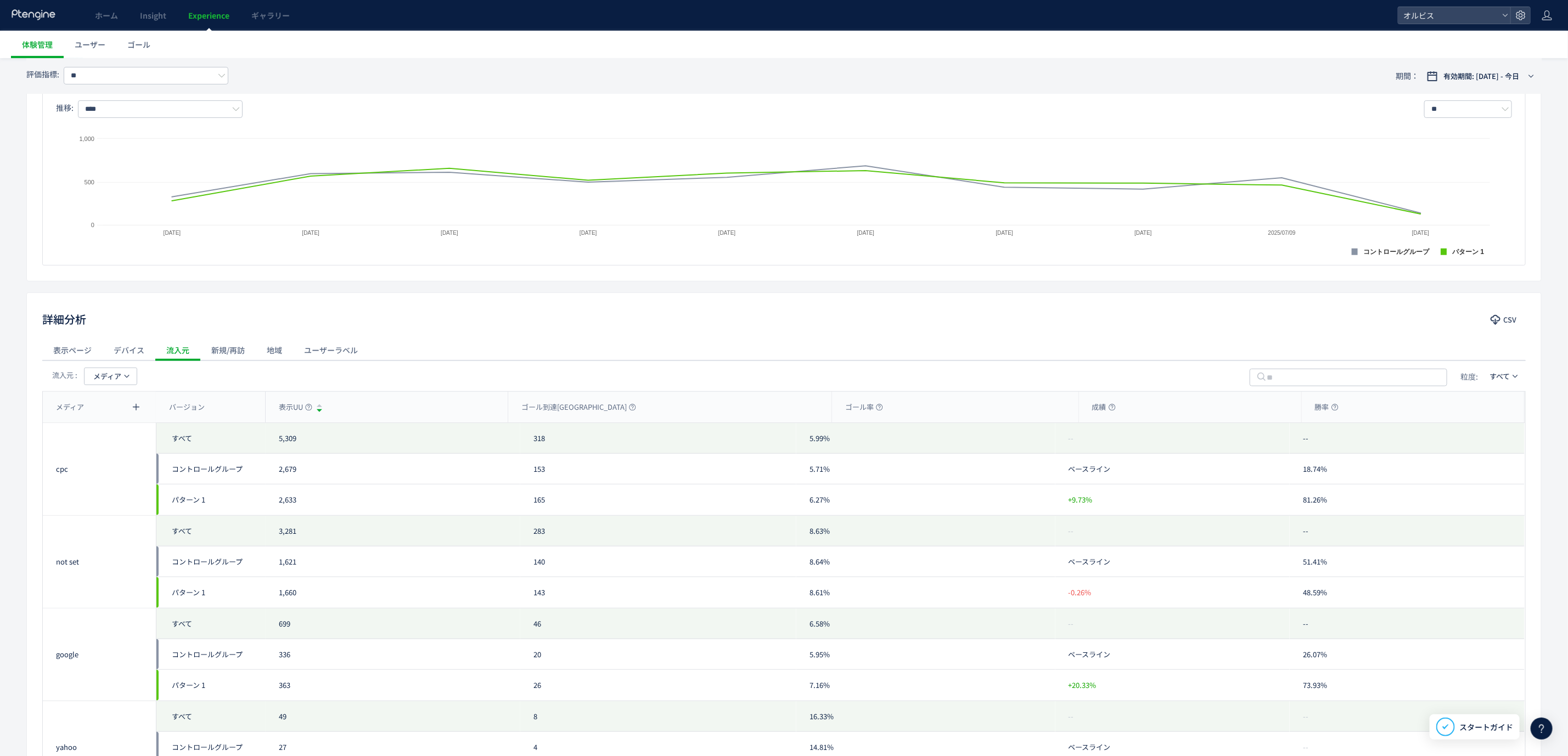 click on "メディア" 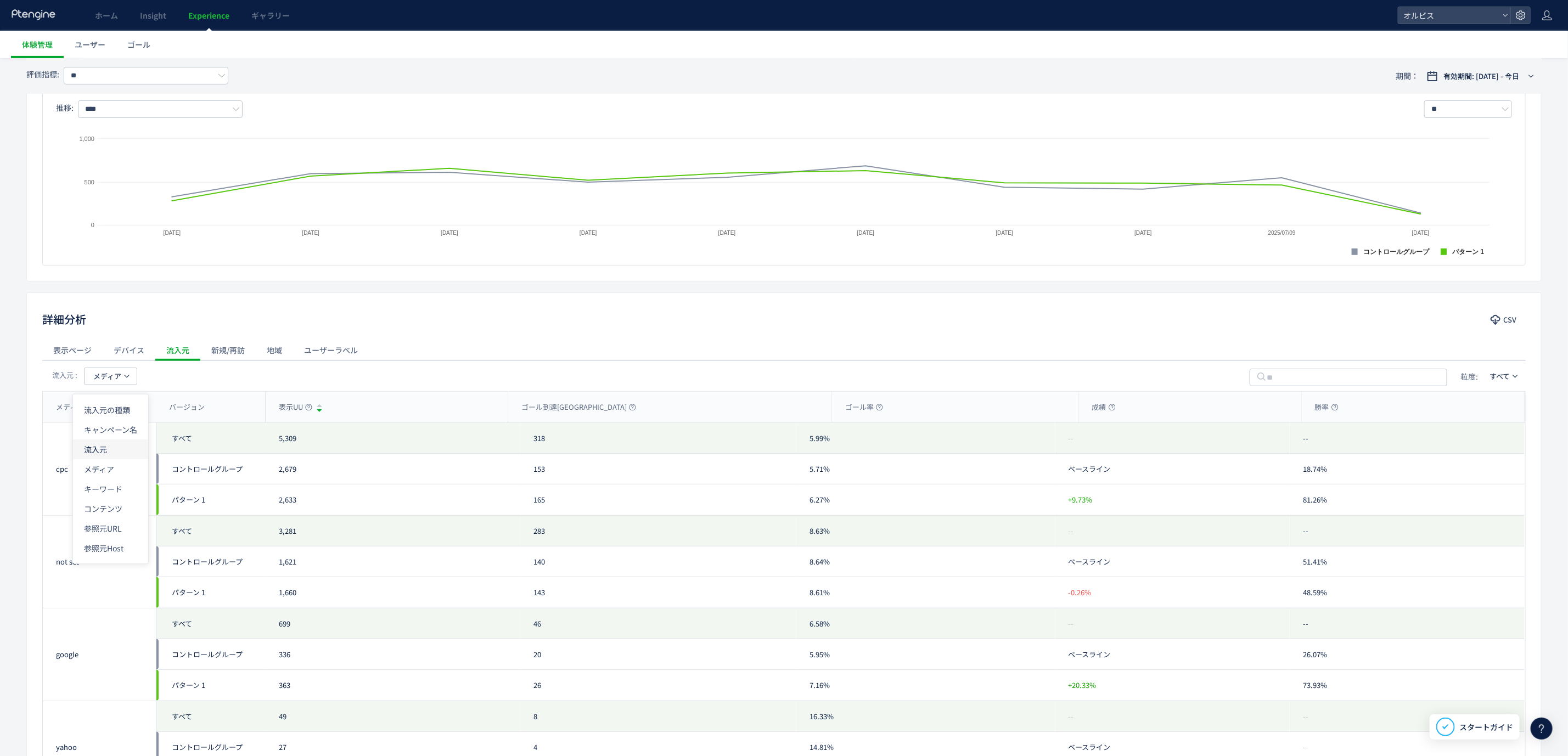click on "流入元" 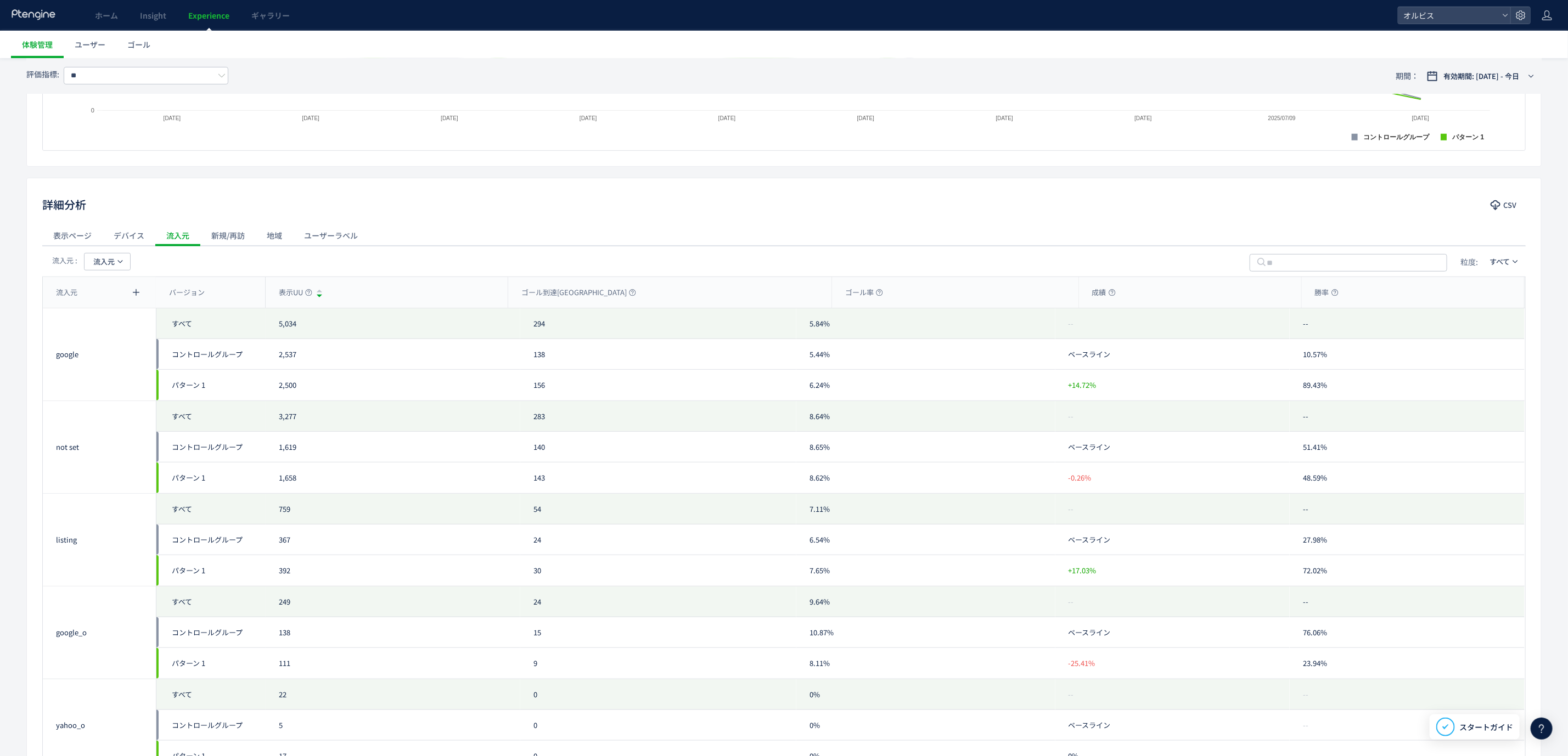 scroll, scrollTop: 0, scrollLeft: 0, axis: both 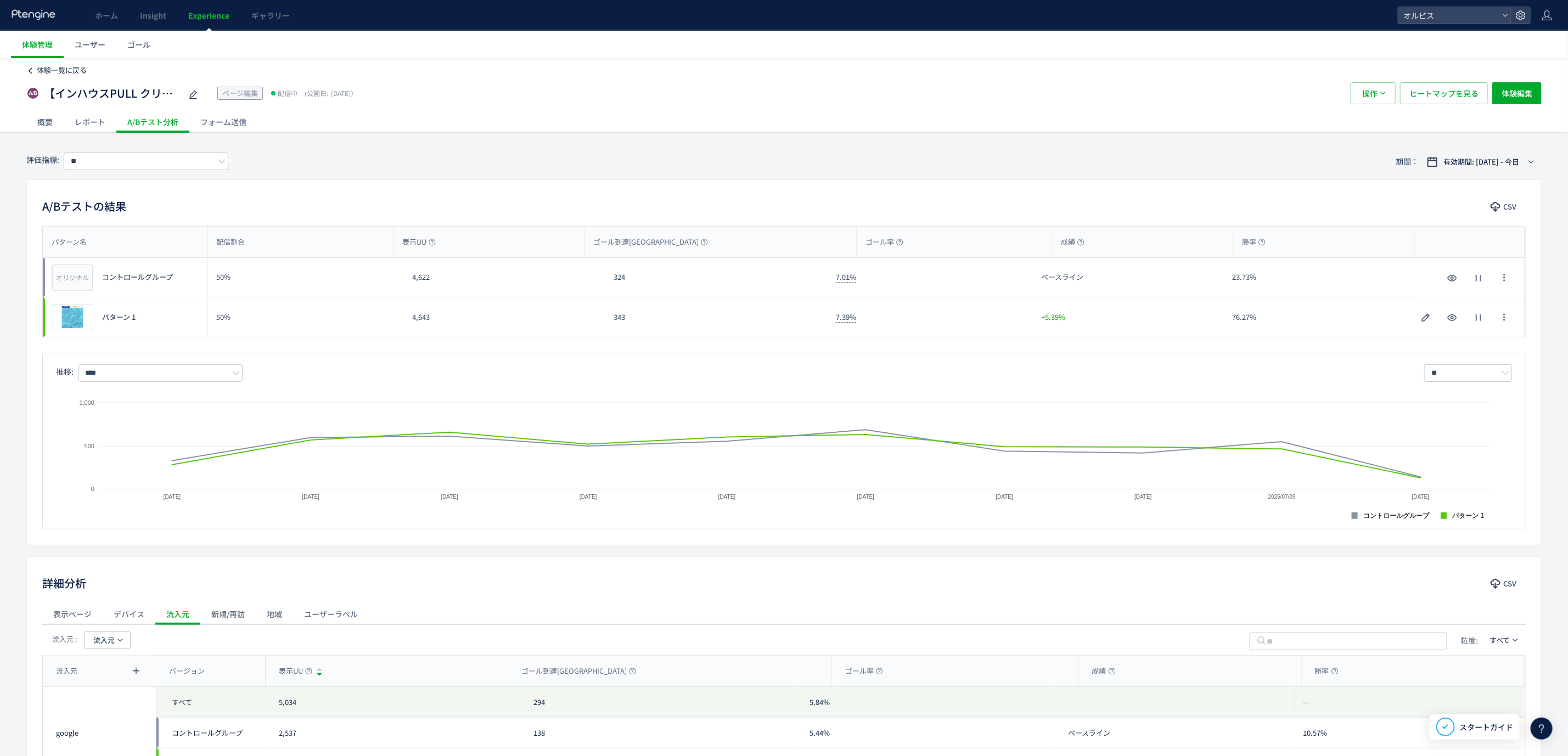 click on "体験一覧に戻る" 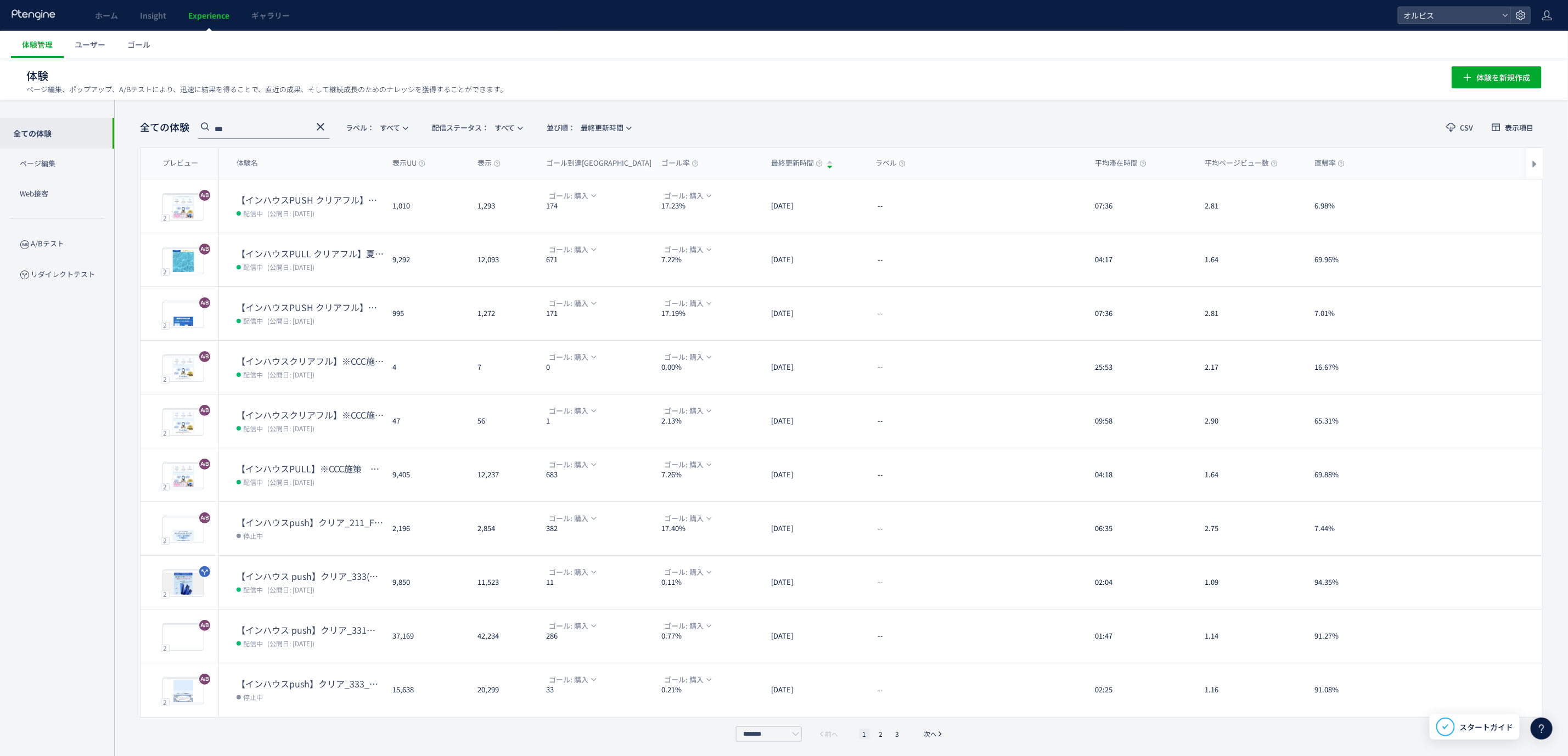 drag, startPoint x: 234, startPoint y: 122, endPoint x: 199, endPoint y: 121, distance: 35.01428 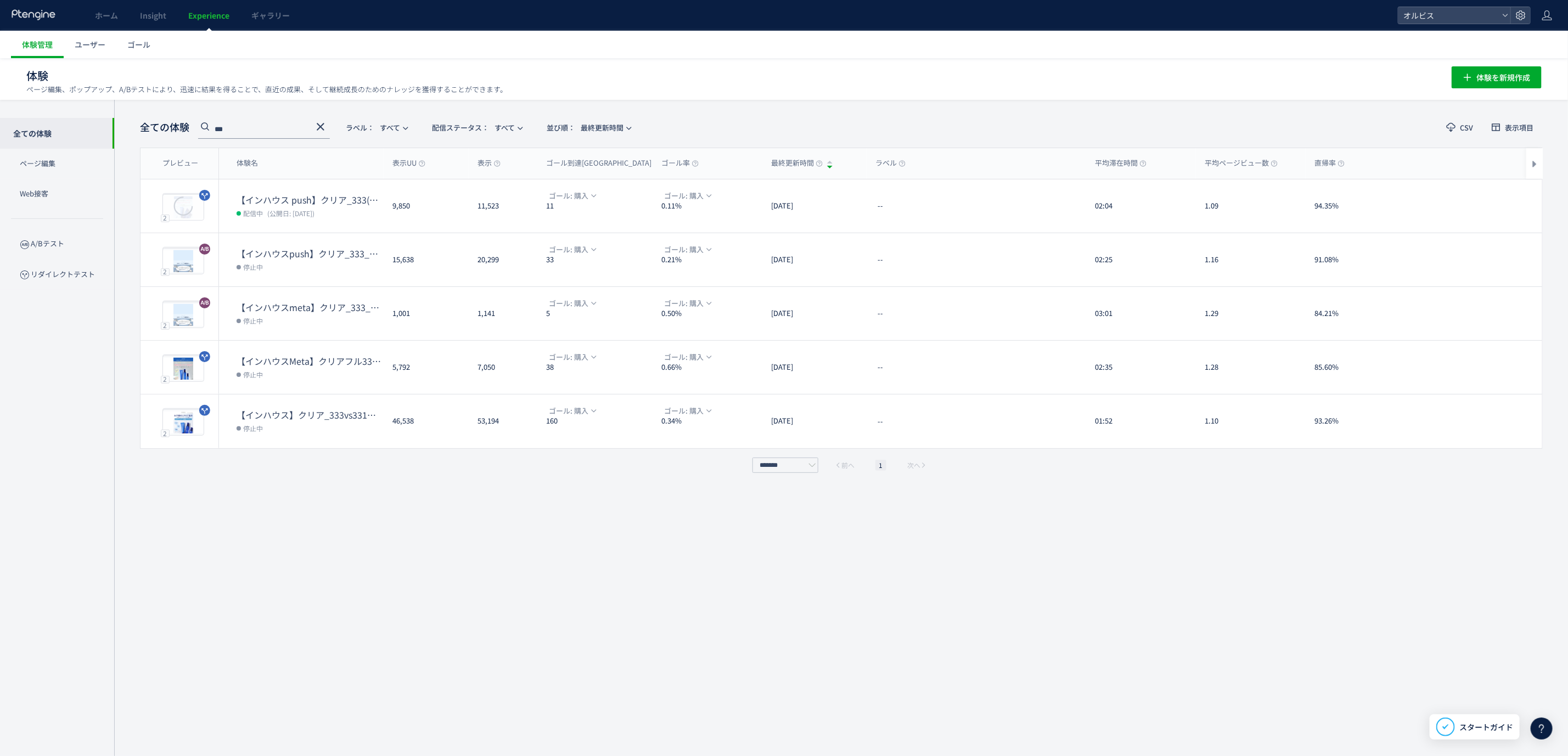 scroll, scrollTop: 0, scrollLeft: 0, axis: both 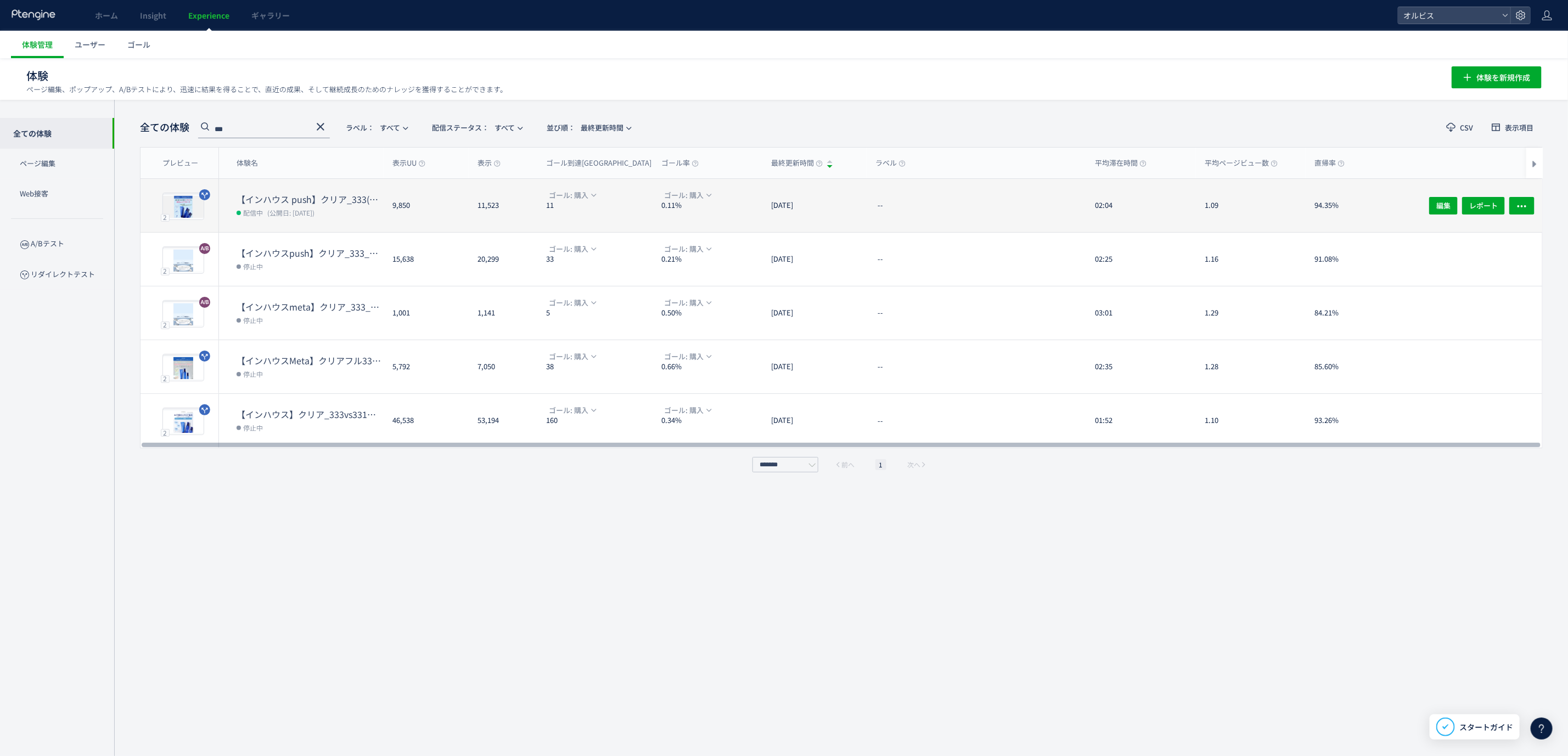 type on "***" 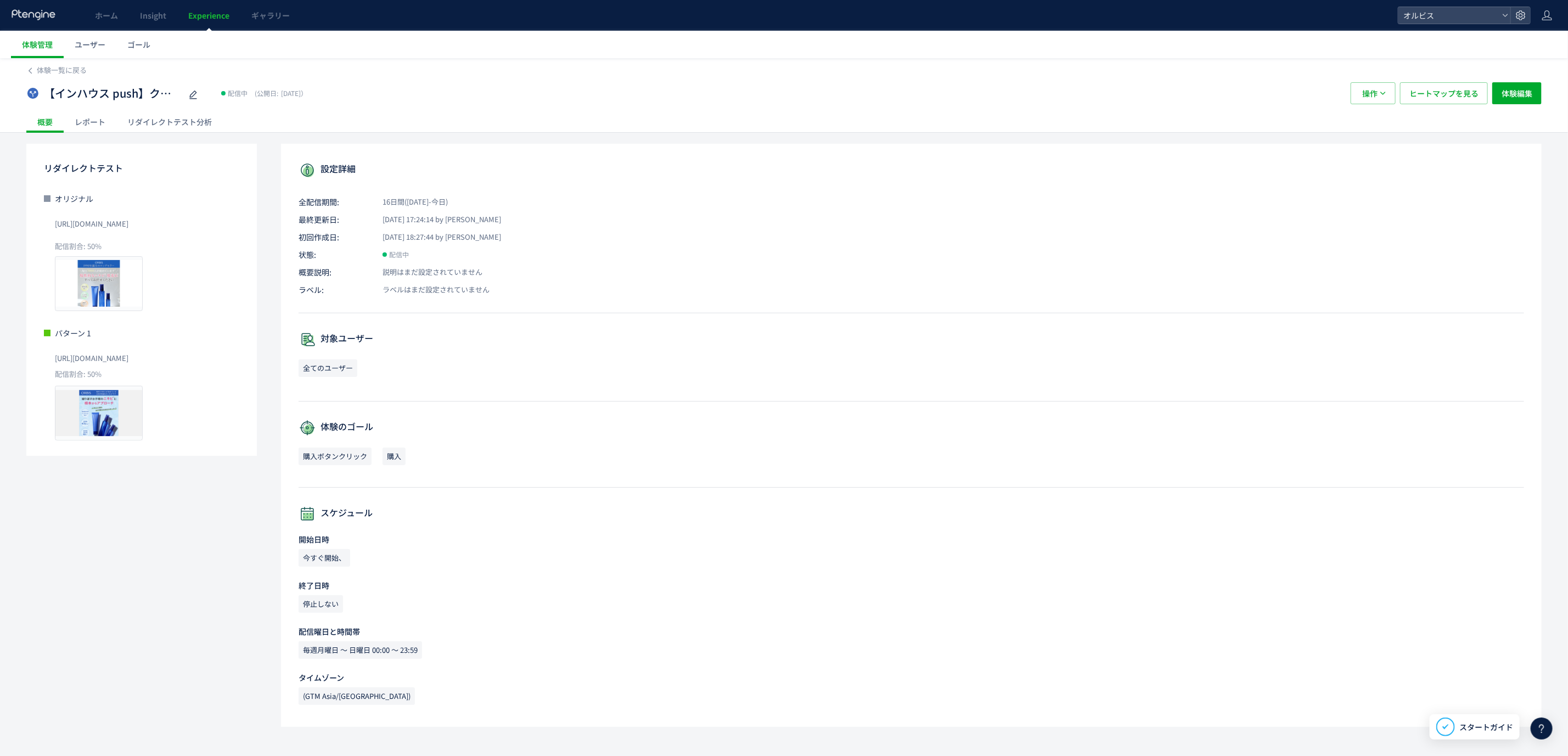 click on "リダイレクトテスト分析" 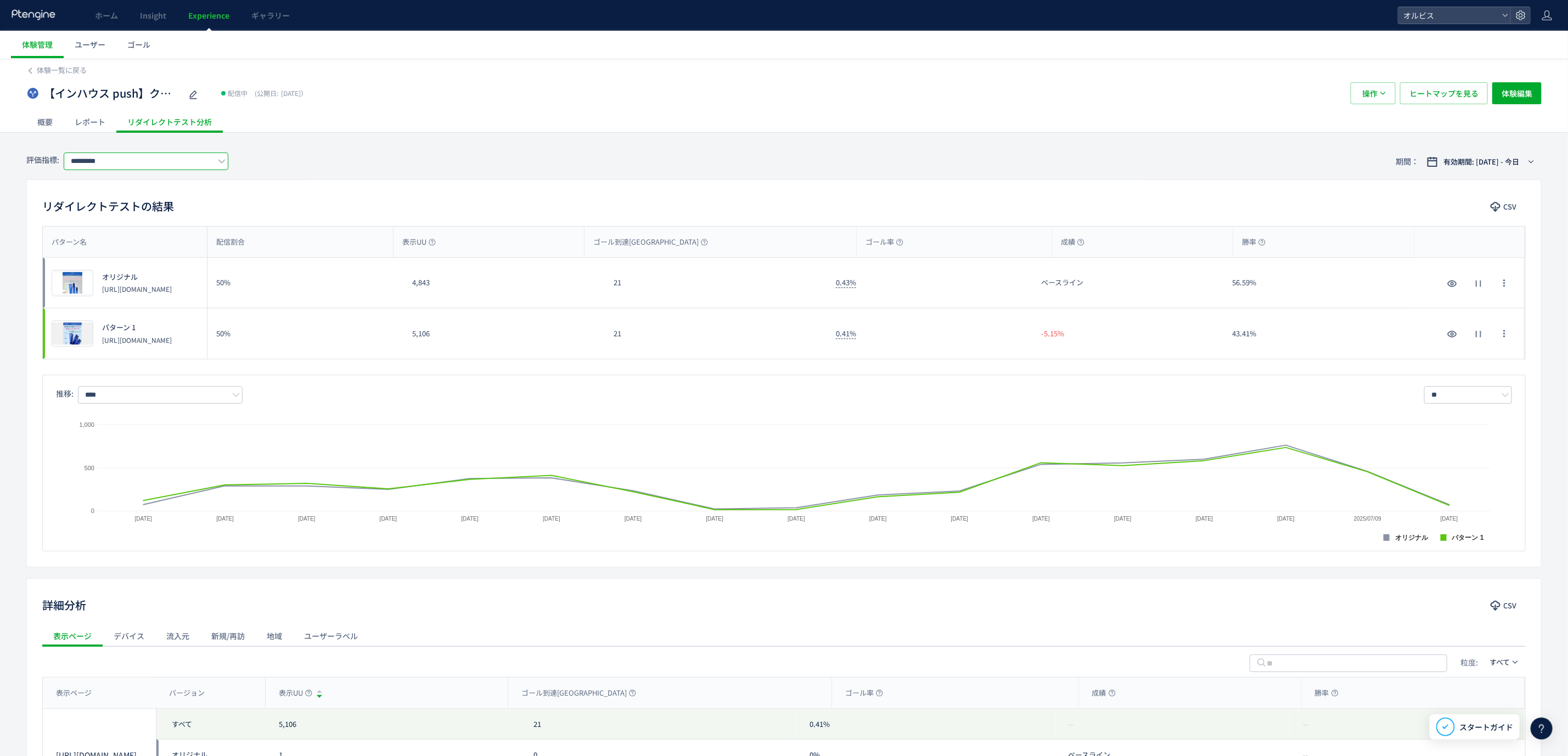 click on "*********" 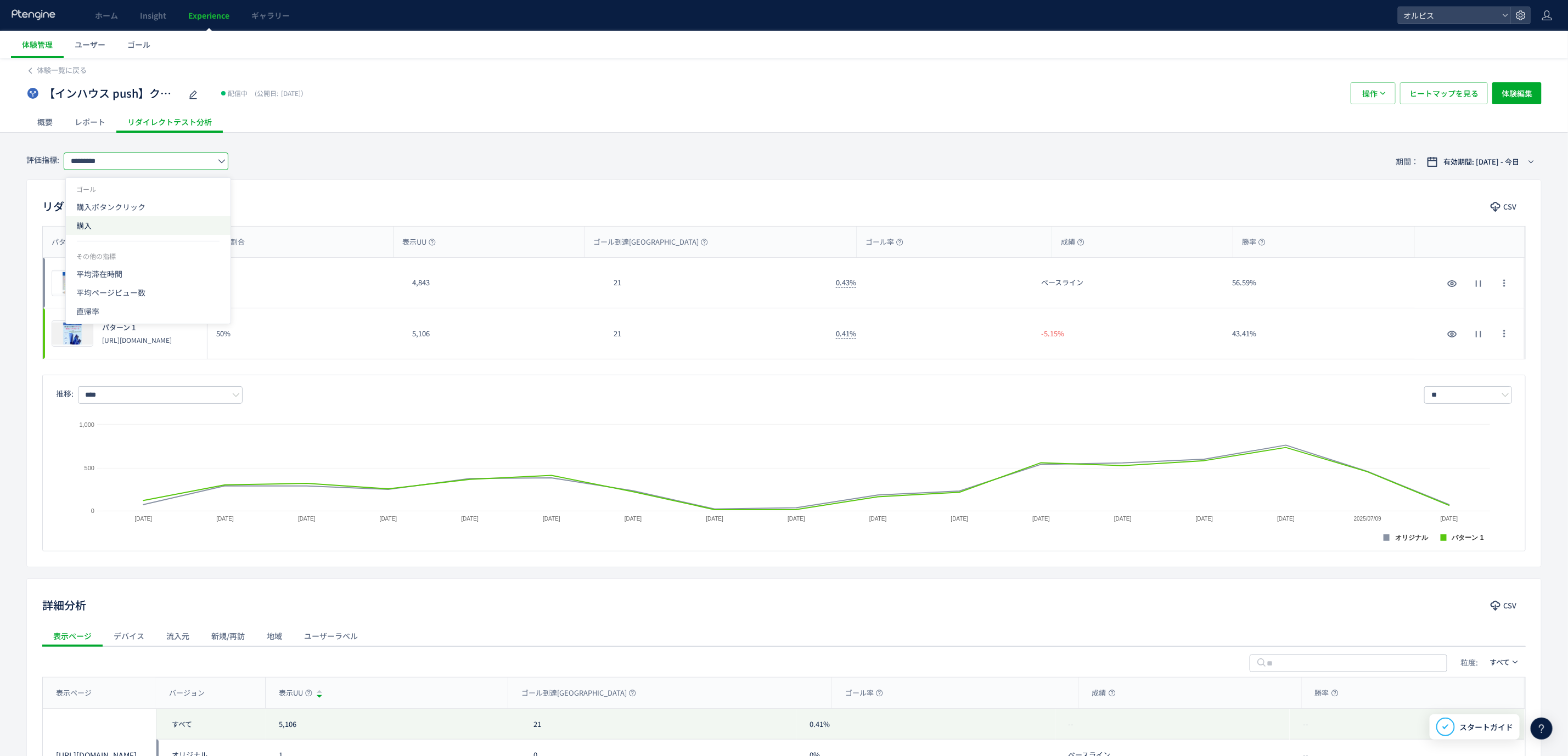 click on "購入" 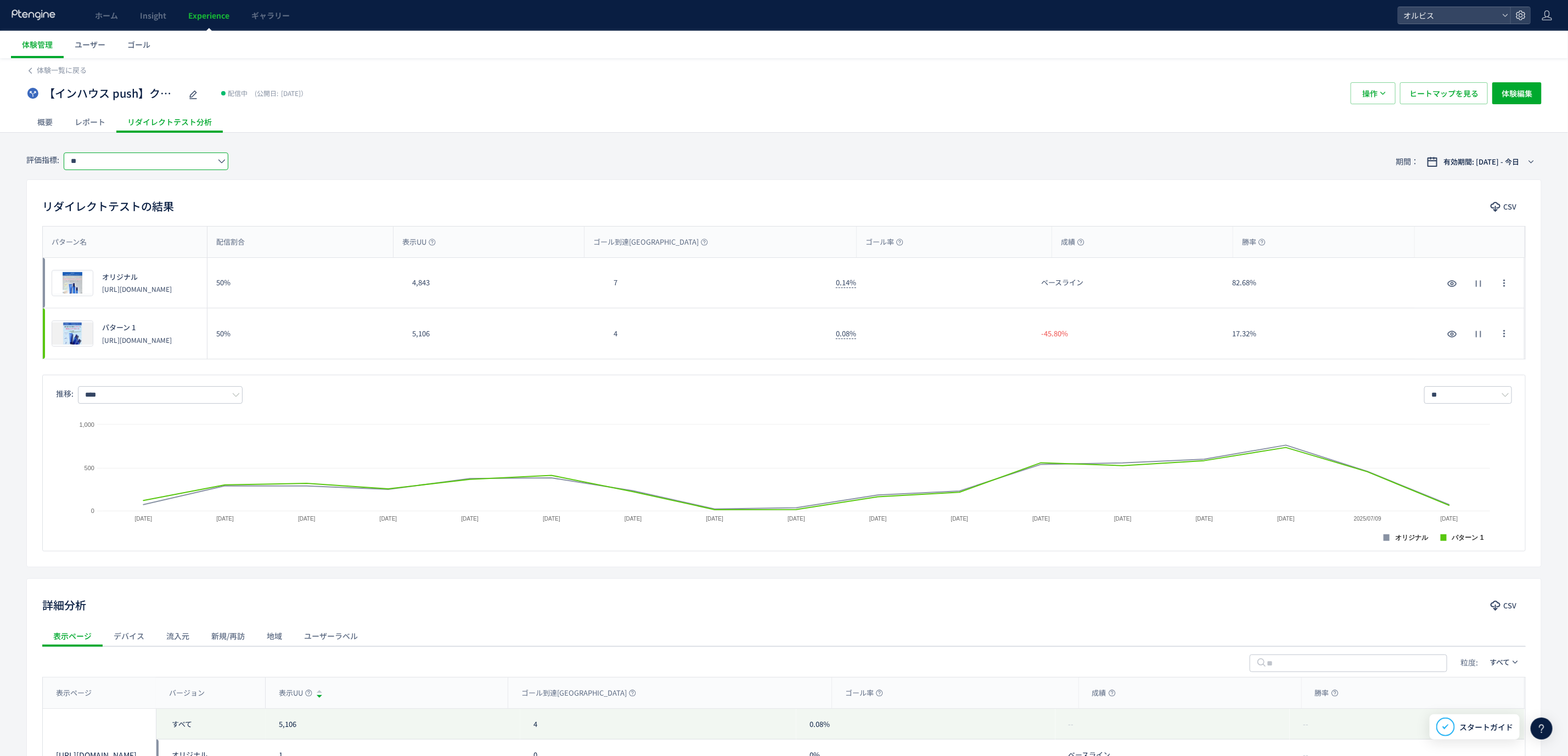 click on "**" 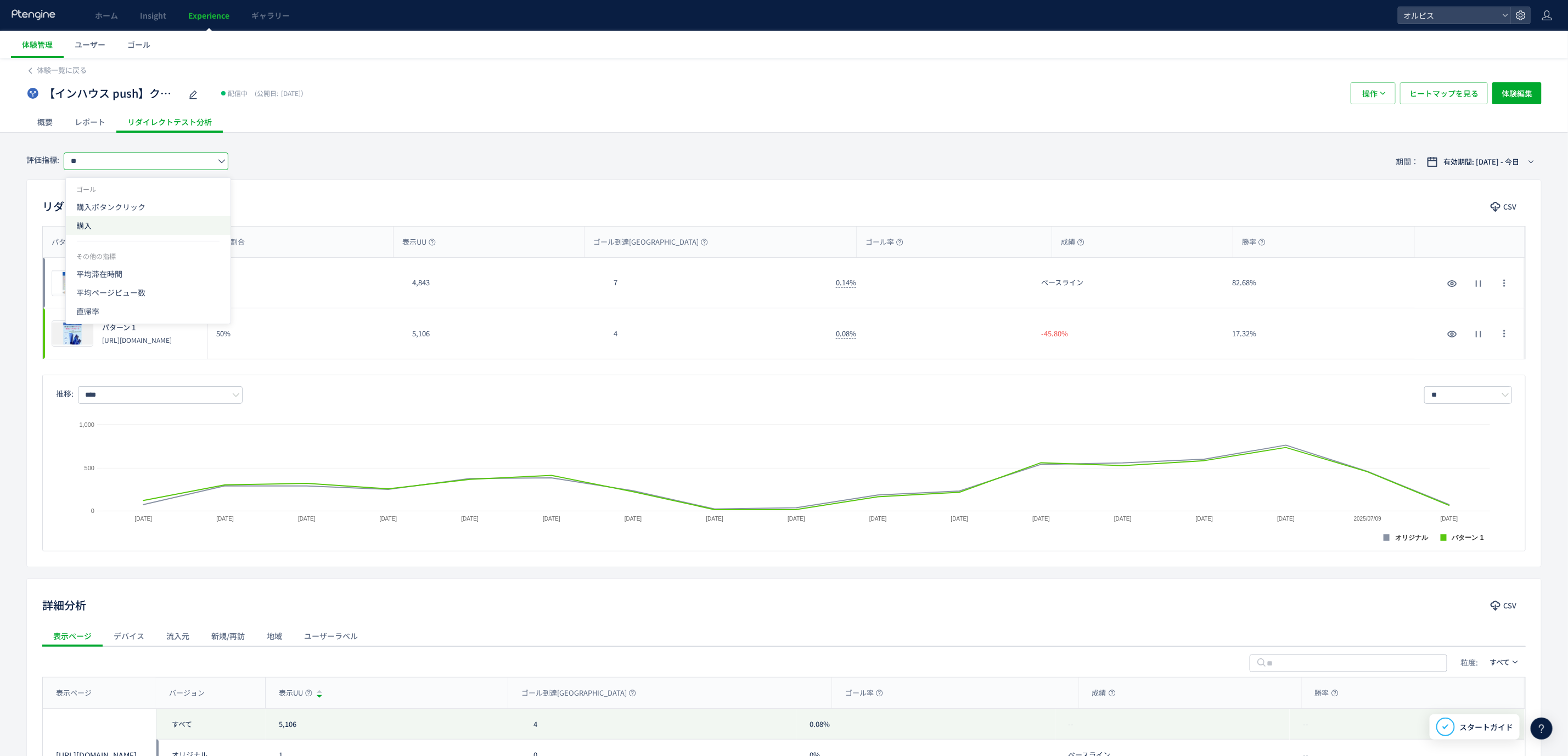 click on "購入" 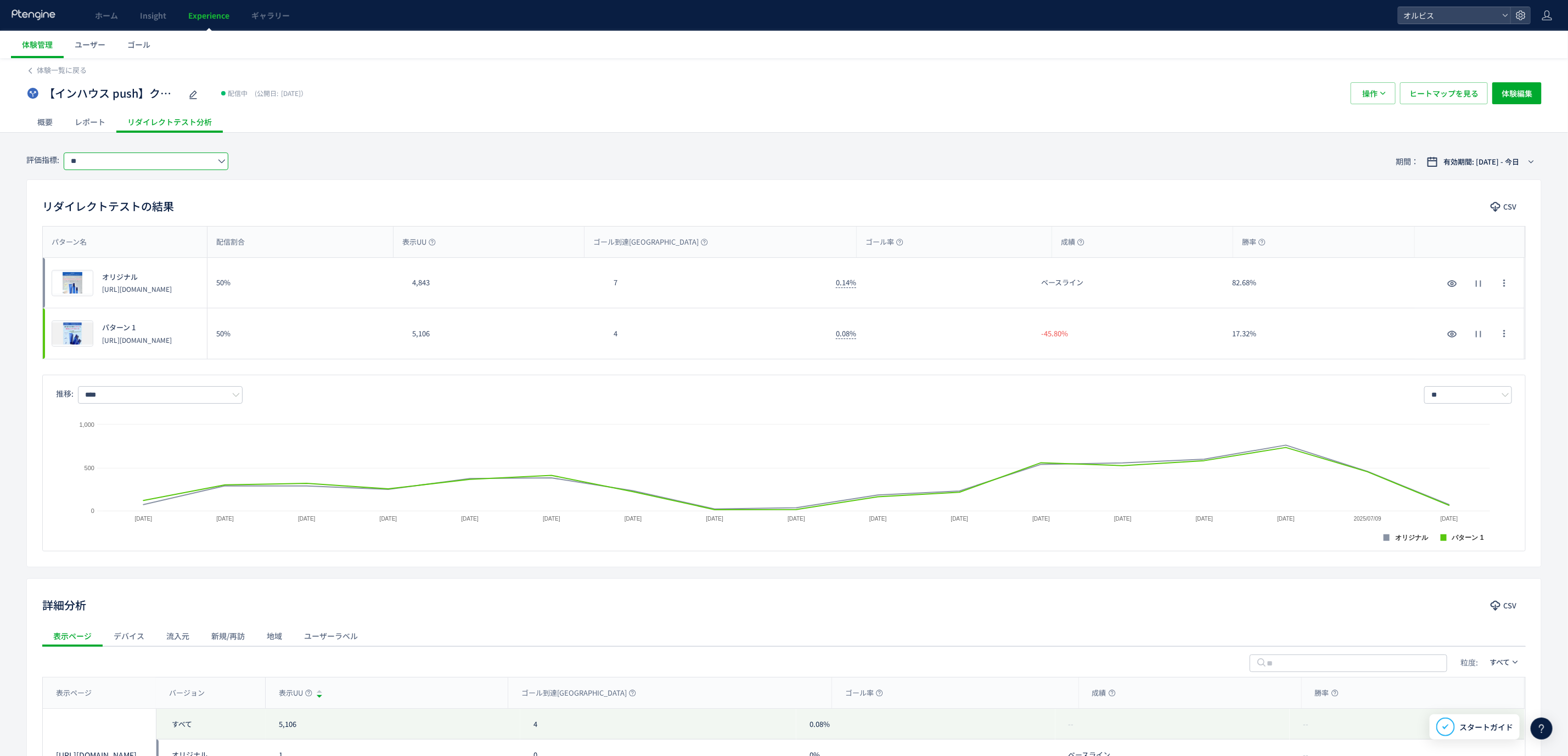 click on "**" 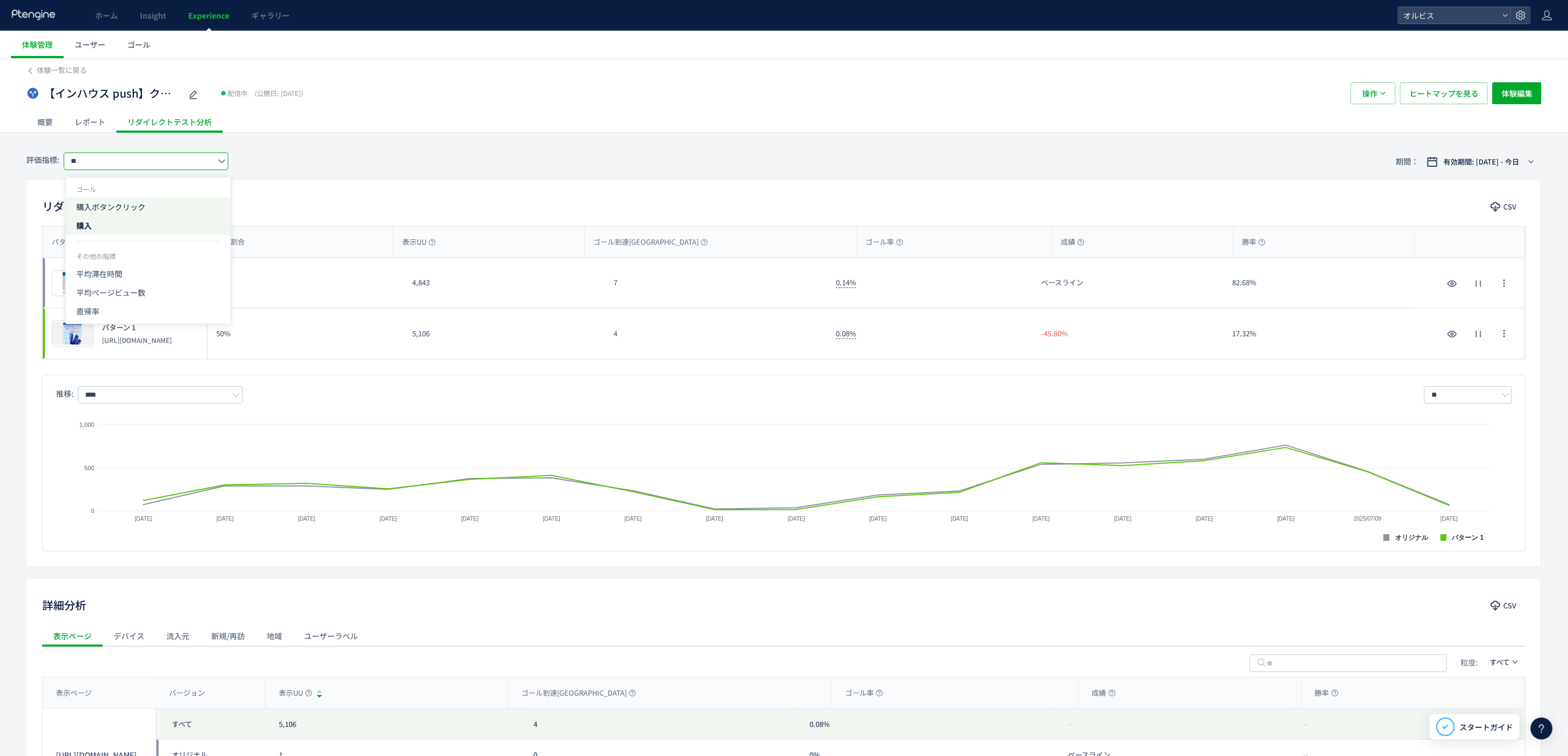 click on "購入ボタンクリック" 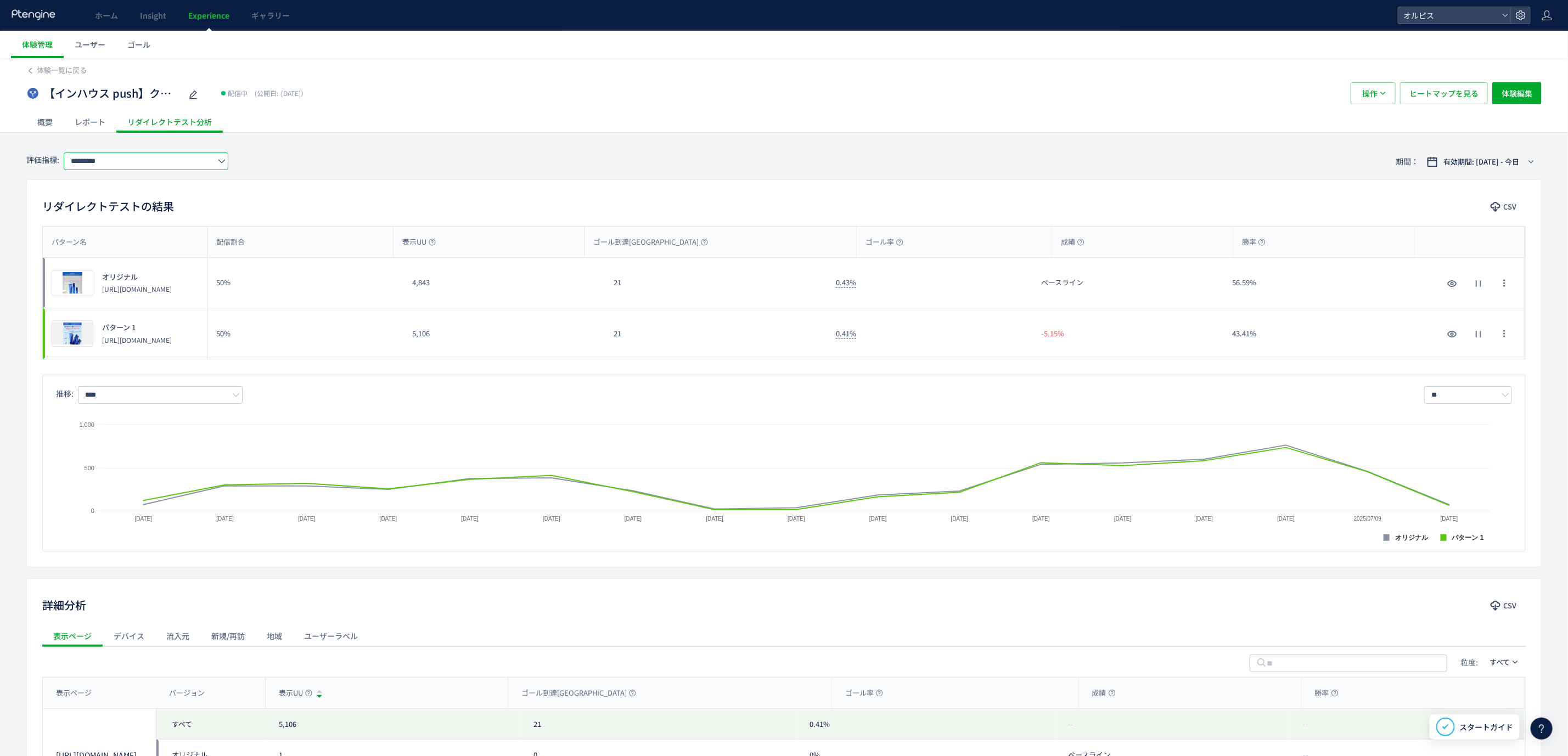 click on "評価指標:  ********* 期間： 有効期間: 2025/06/24 - 今日" at bounding box center (784, 161) 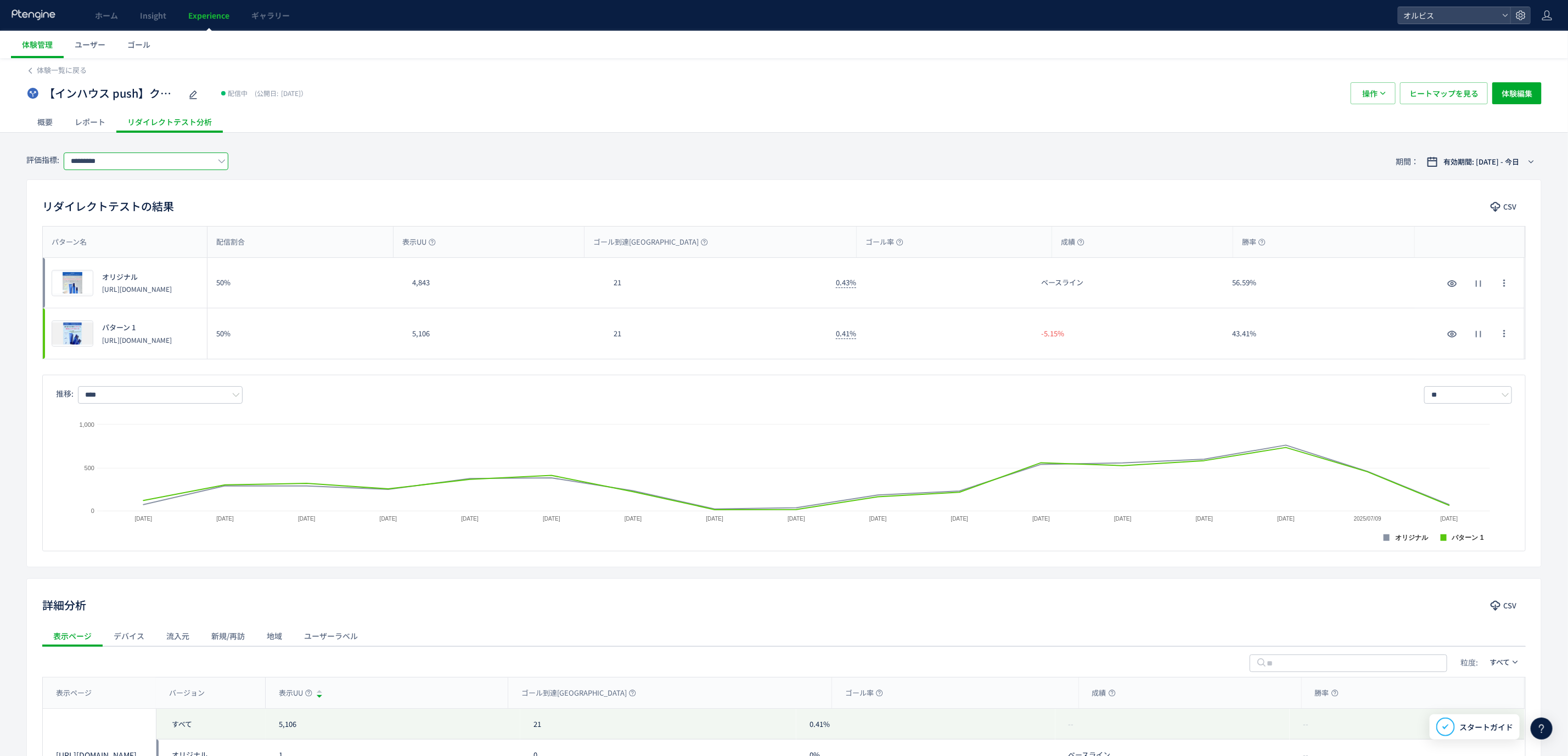 click on "*********" 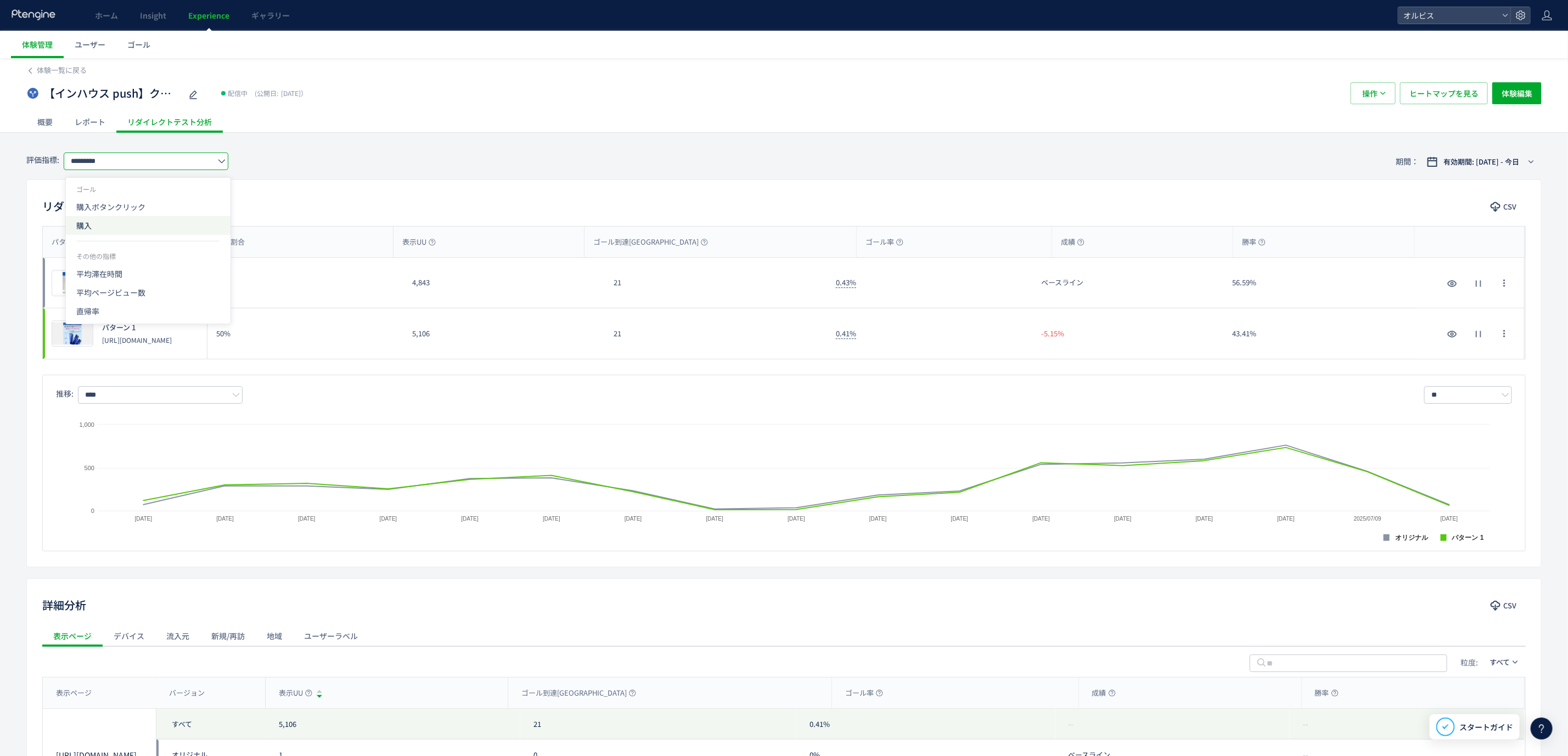 click on "購入" 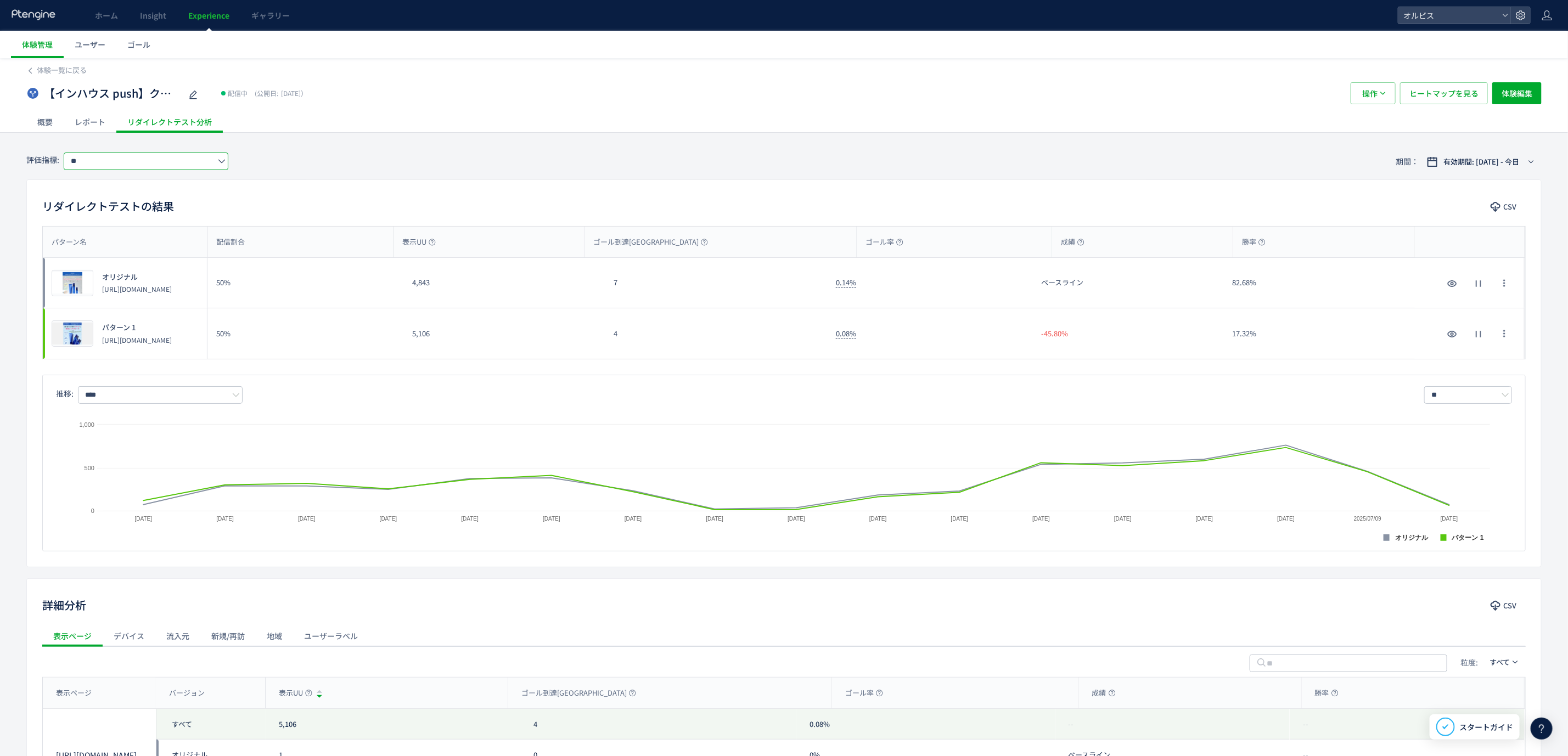 click on "https://pr.orbis.co.jp/cosmetics/clearful/345/" at bounding box center [137, 340] 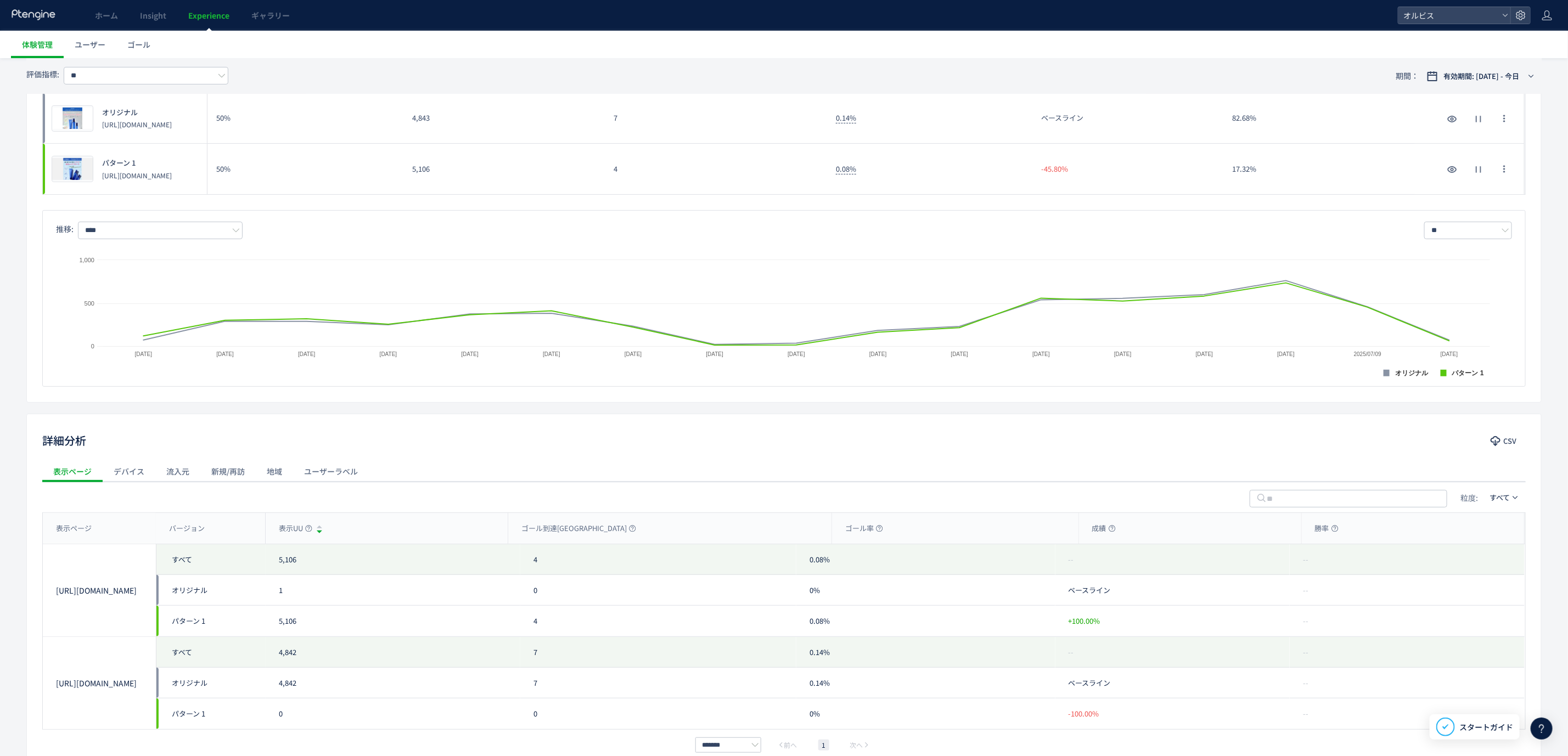 scroll, scrollTop: 234, scrollLeft: 0, axis: vertical 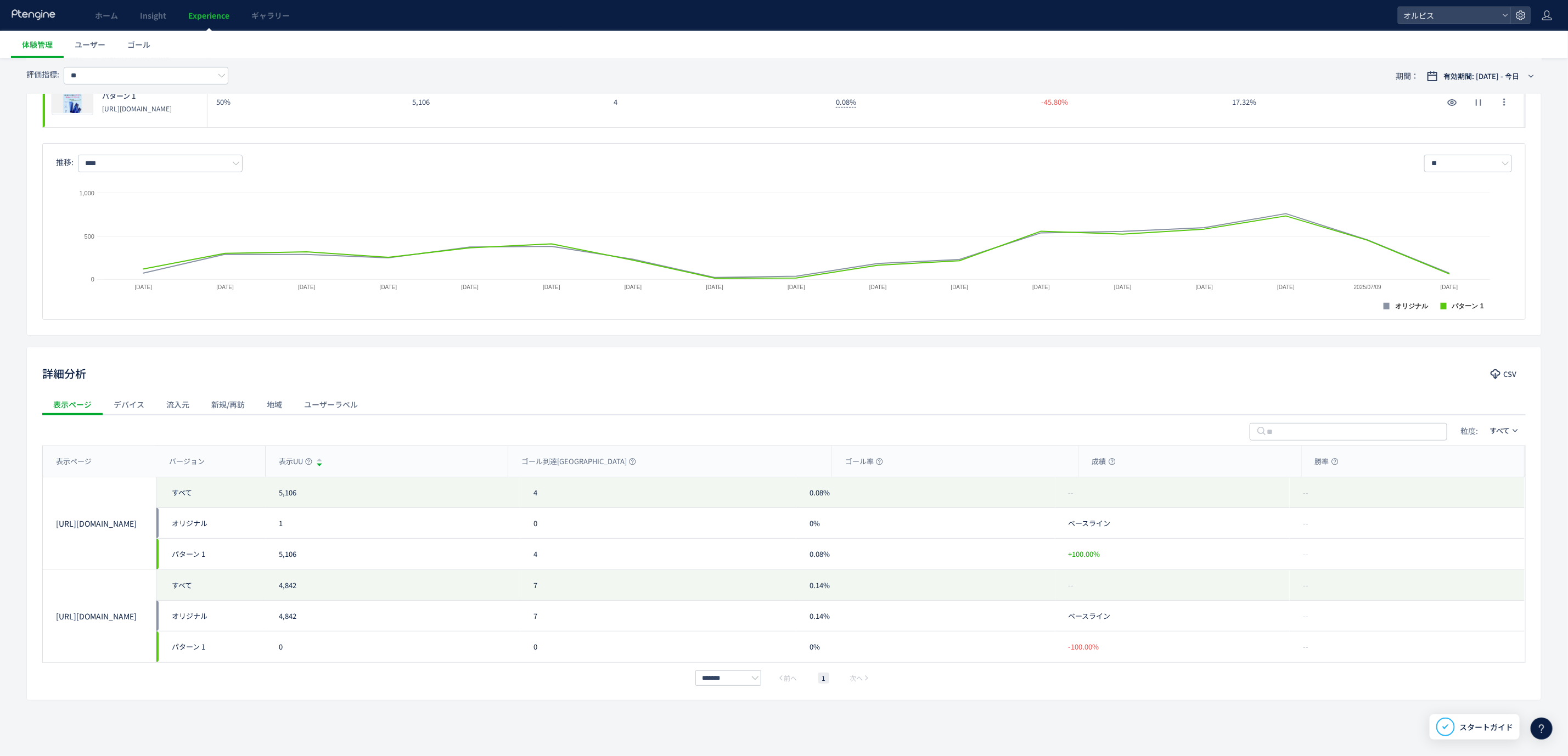 click on "流入元" 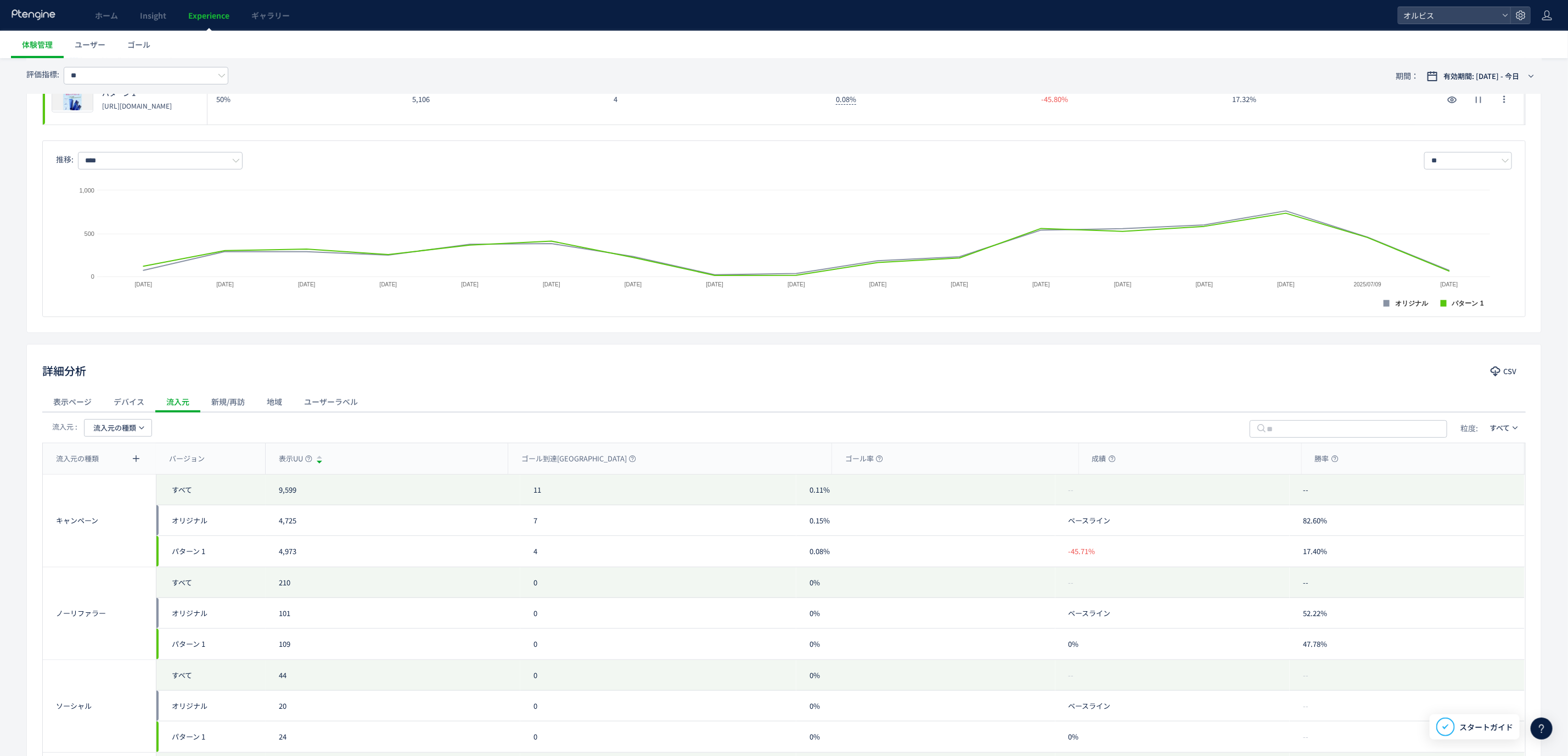 click on "流入元の種類" at bounding box center (115, 428) 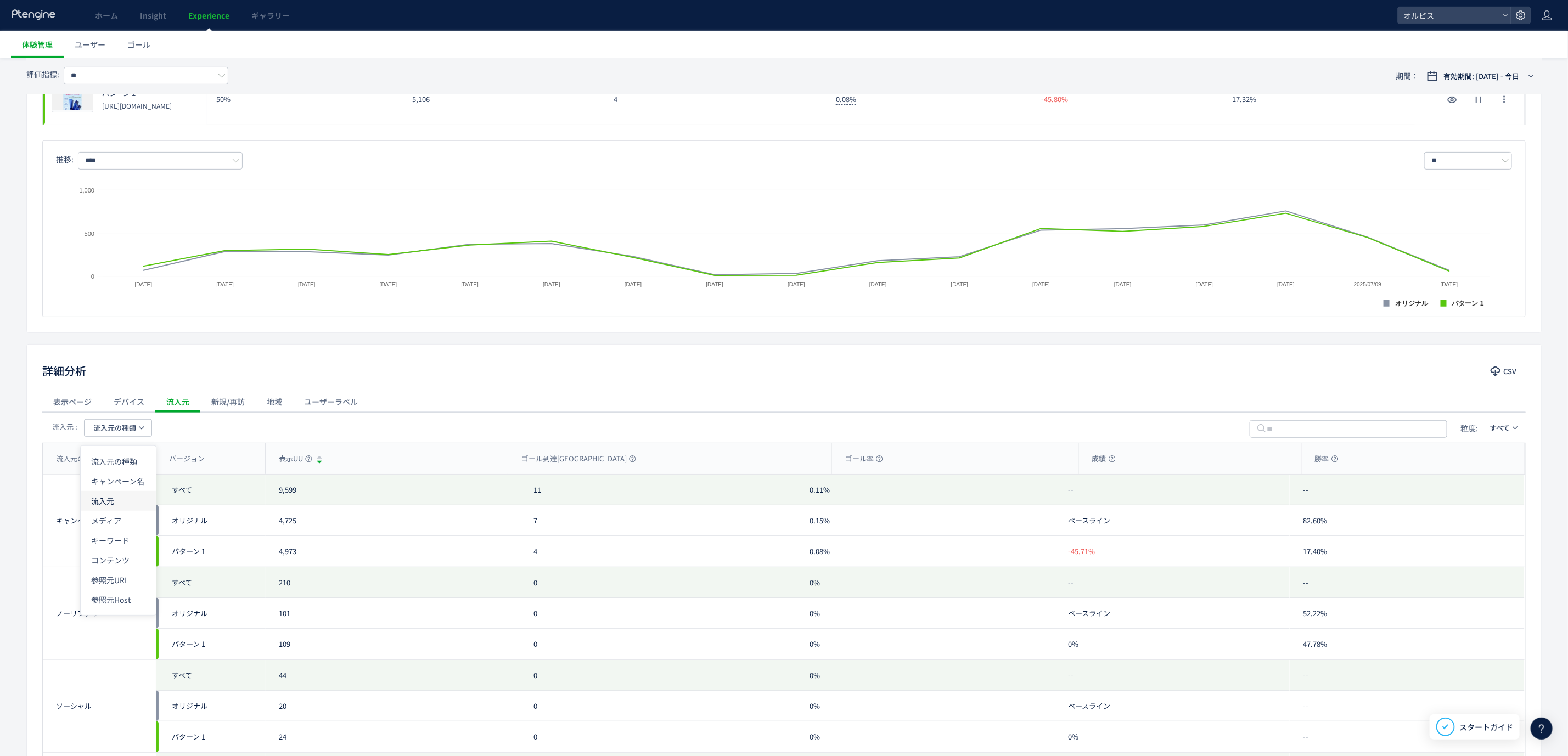 click on "流入元" 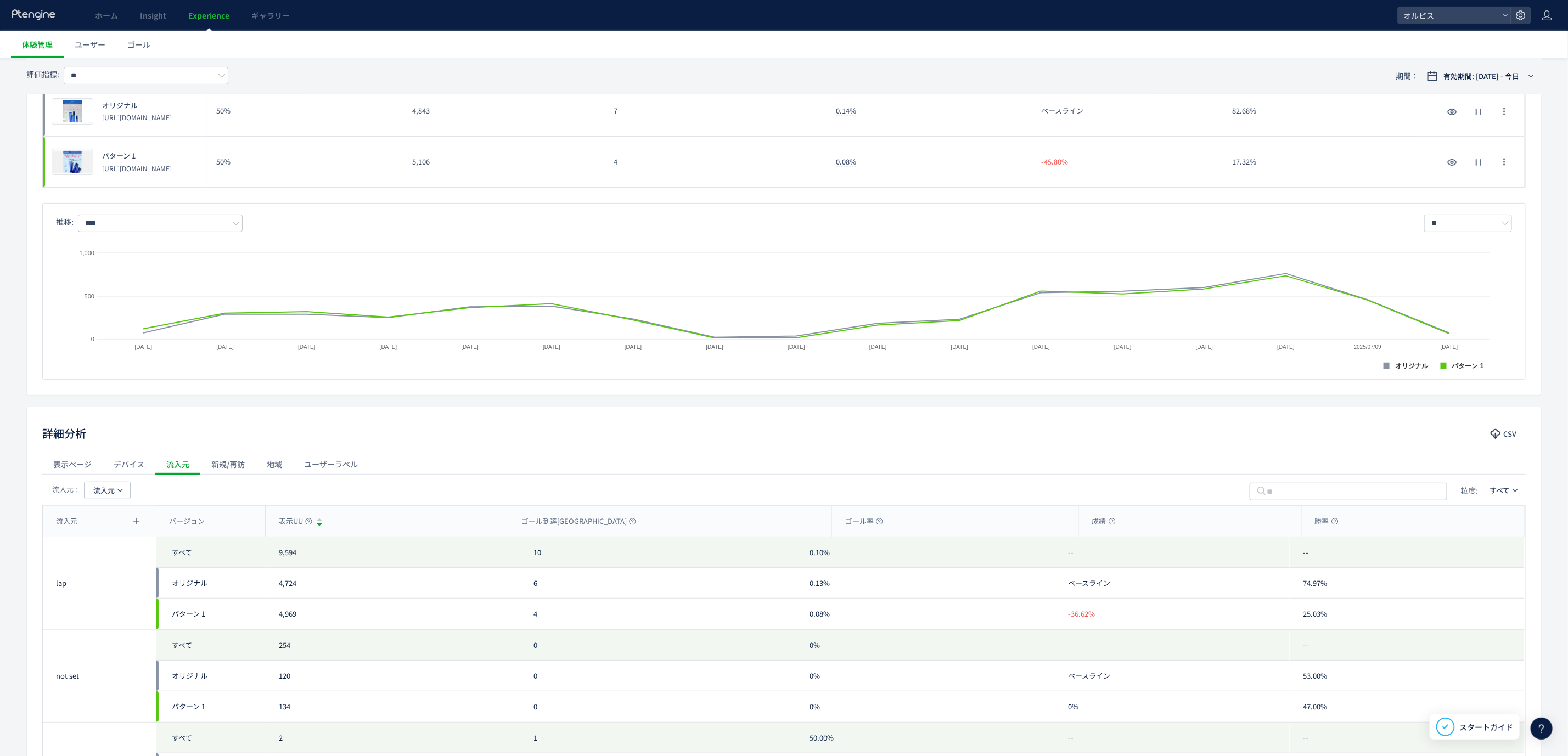 scroll, scrollTop: 0, scrollLeft: 0, axis: both 